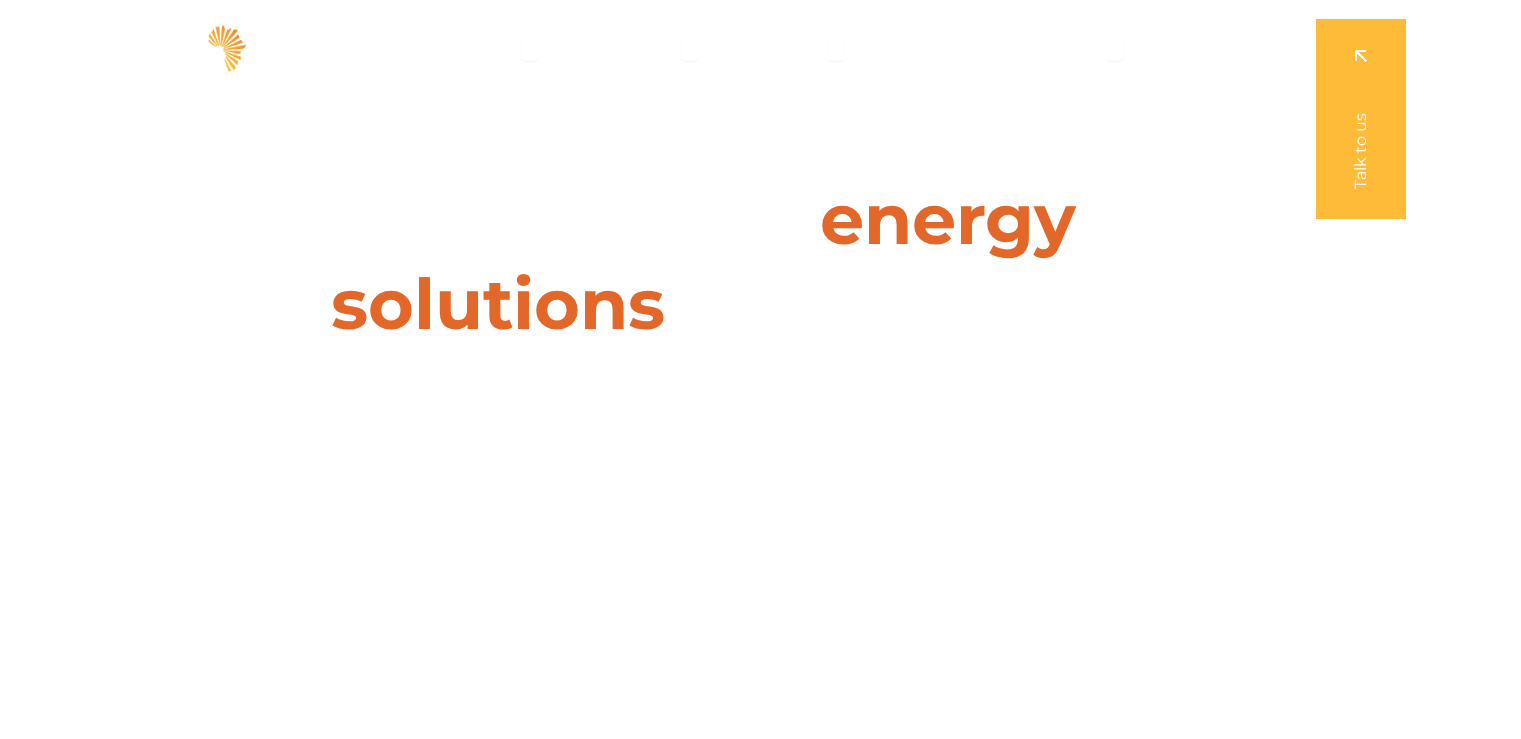 scroll, scrollTop: 0, scrollLeft: 0, axis: both 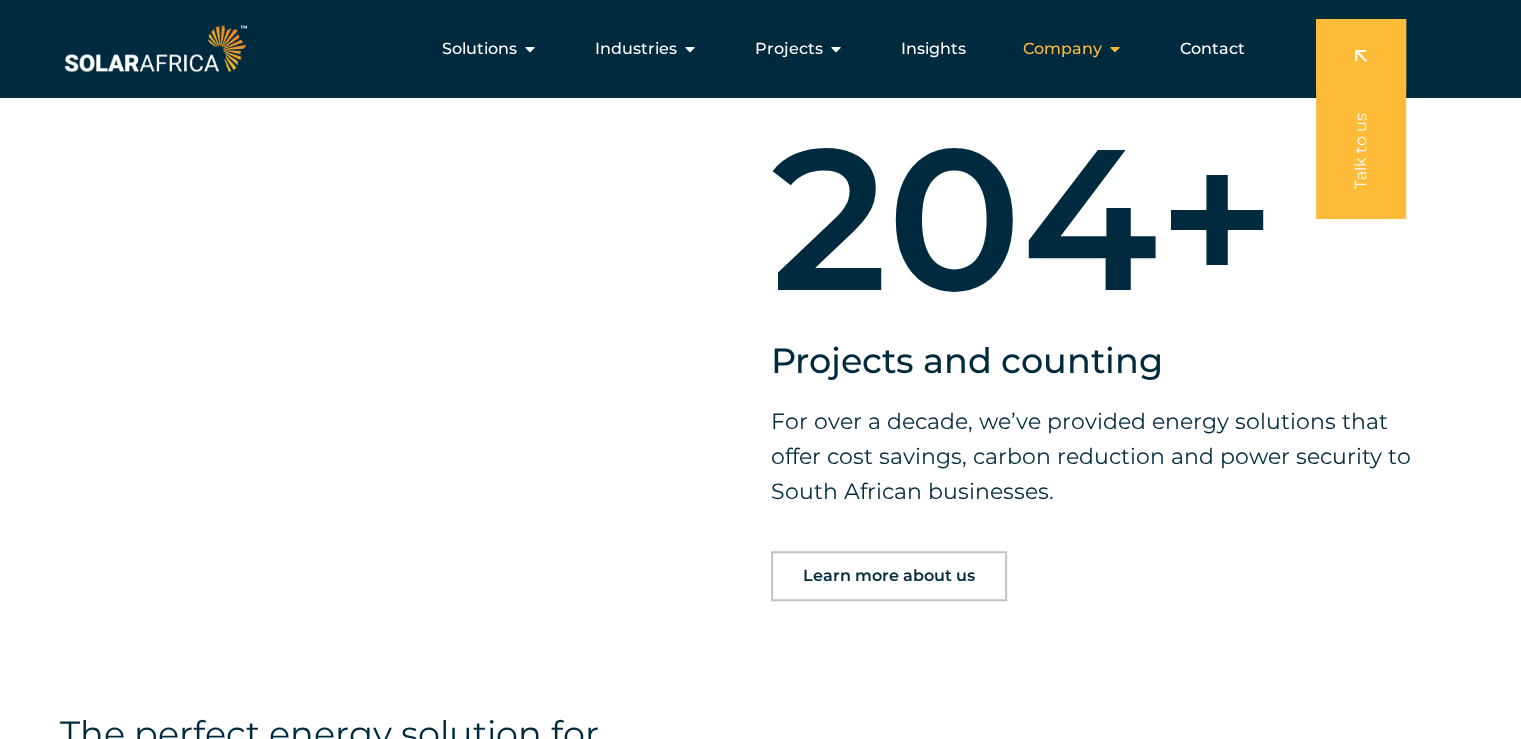click on "Company
Close Company
Open Company" at bounding box center (1073, 49) 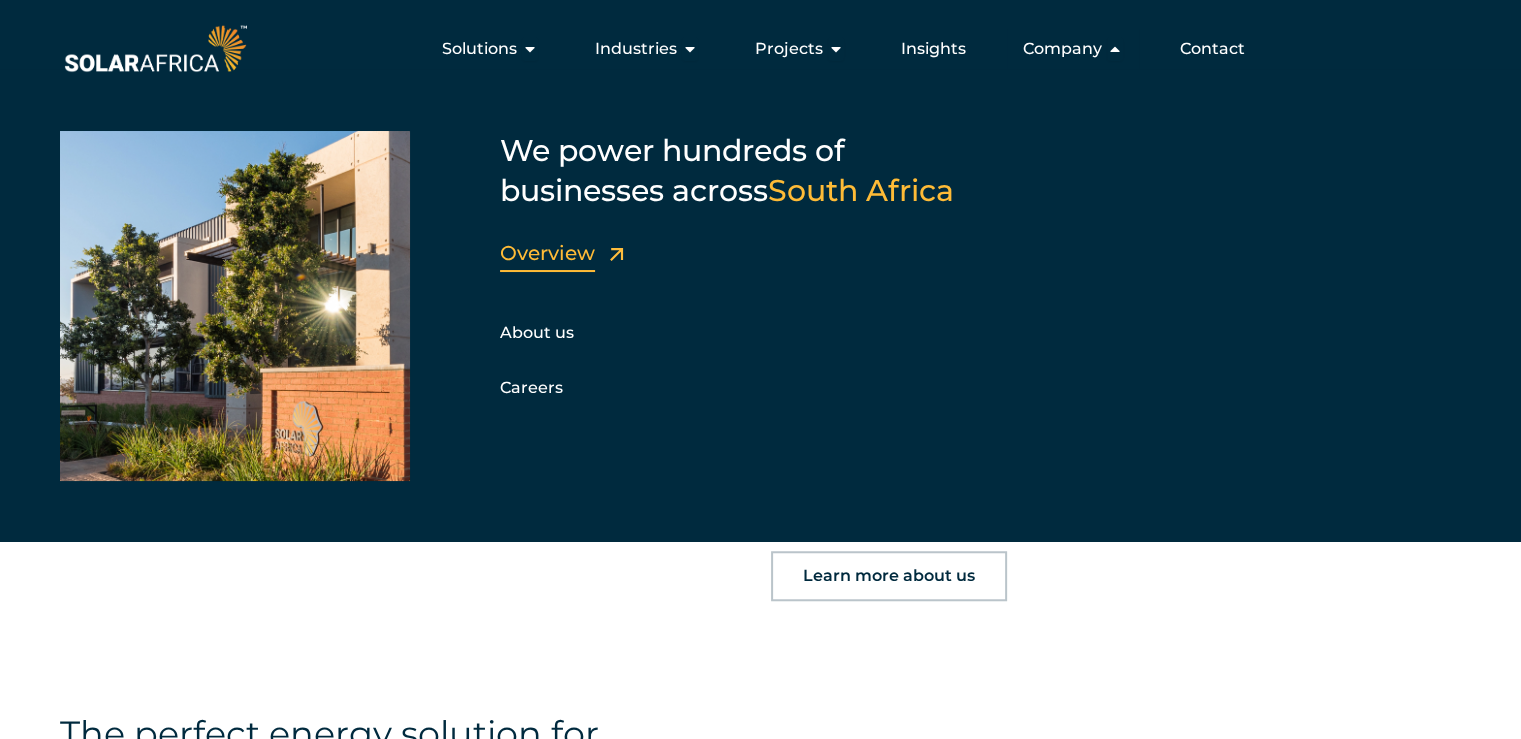 click on "Overview" at bounding box center [547, 253] 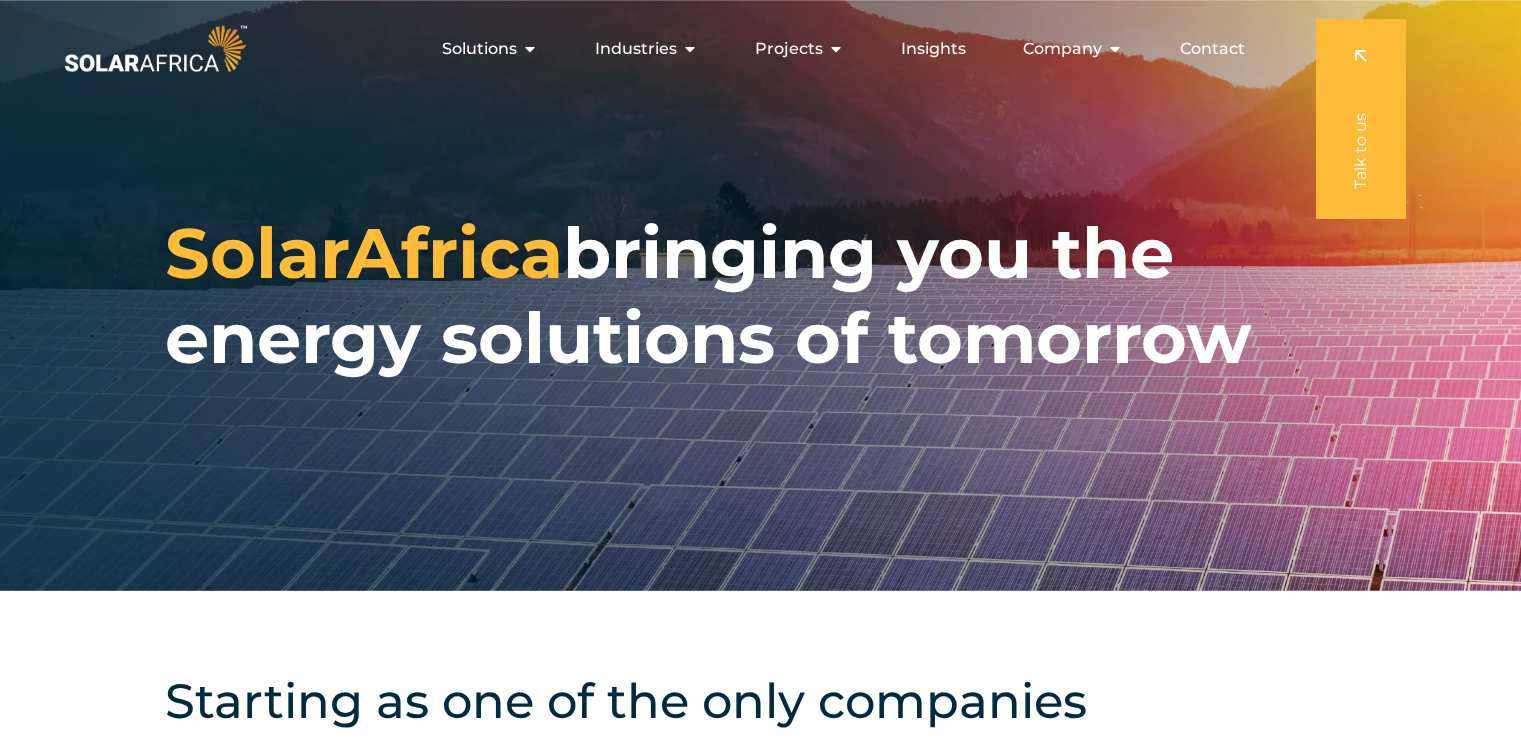 scroll, scrollTop: 0, scrollLeft: 0, axis: both 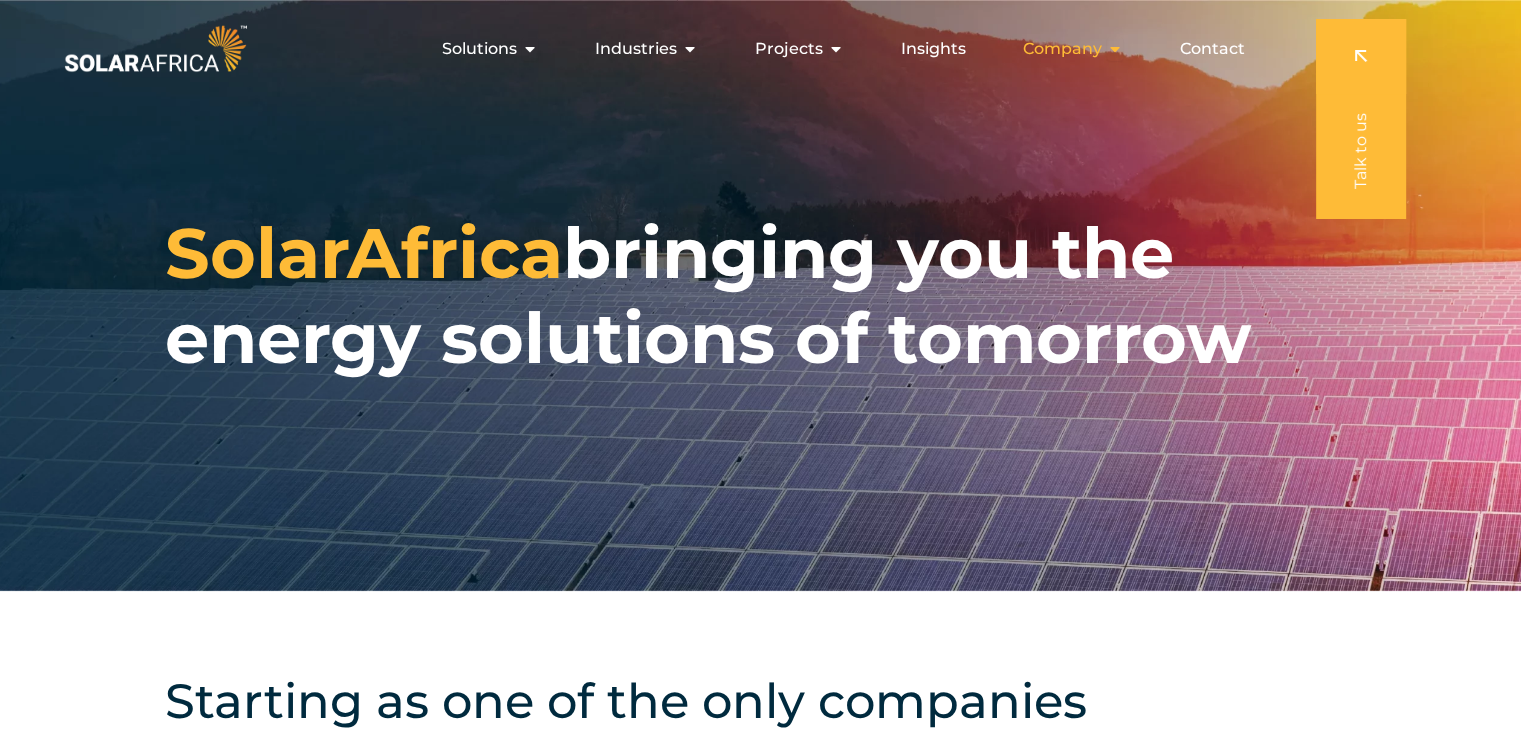 click on "Company" at bounding box center (1062, 49) 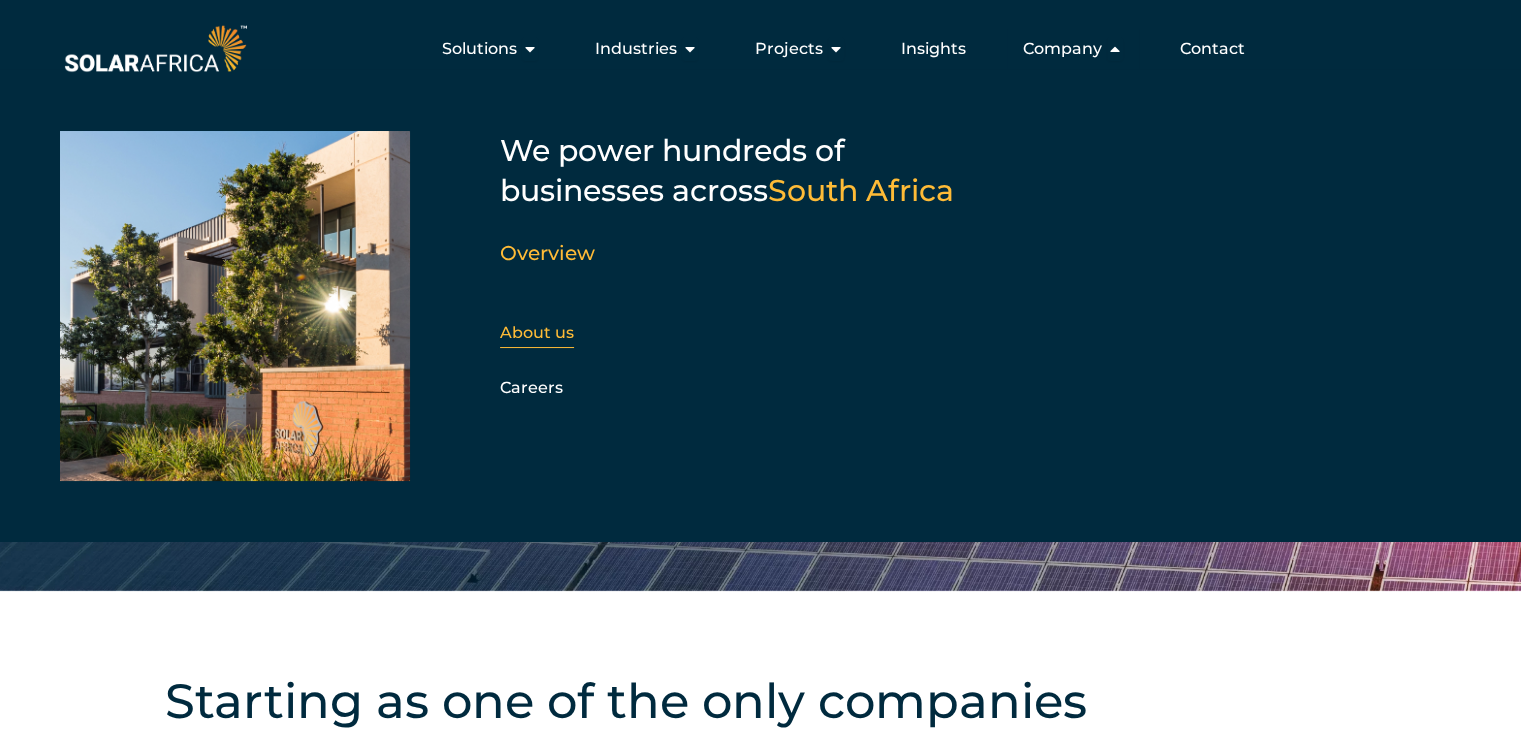 click on "About us" at bounding box center [537, 332] 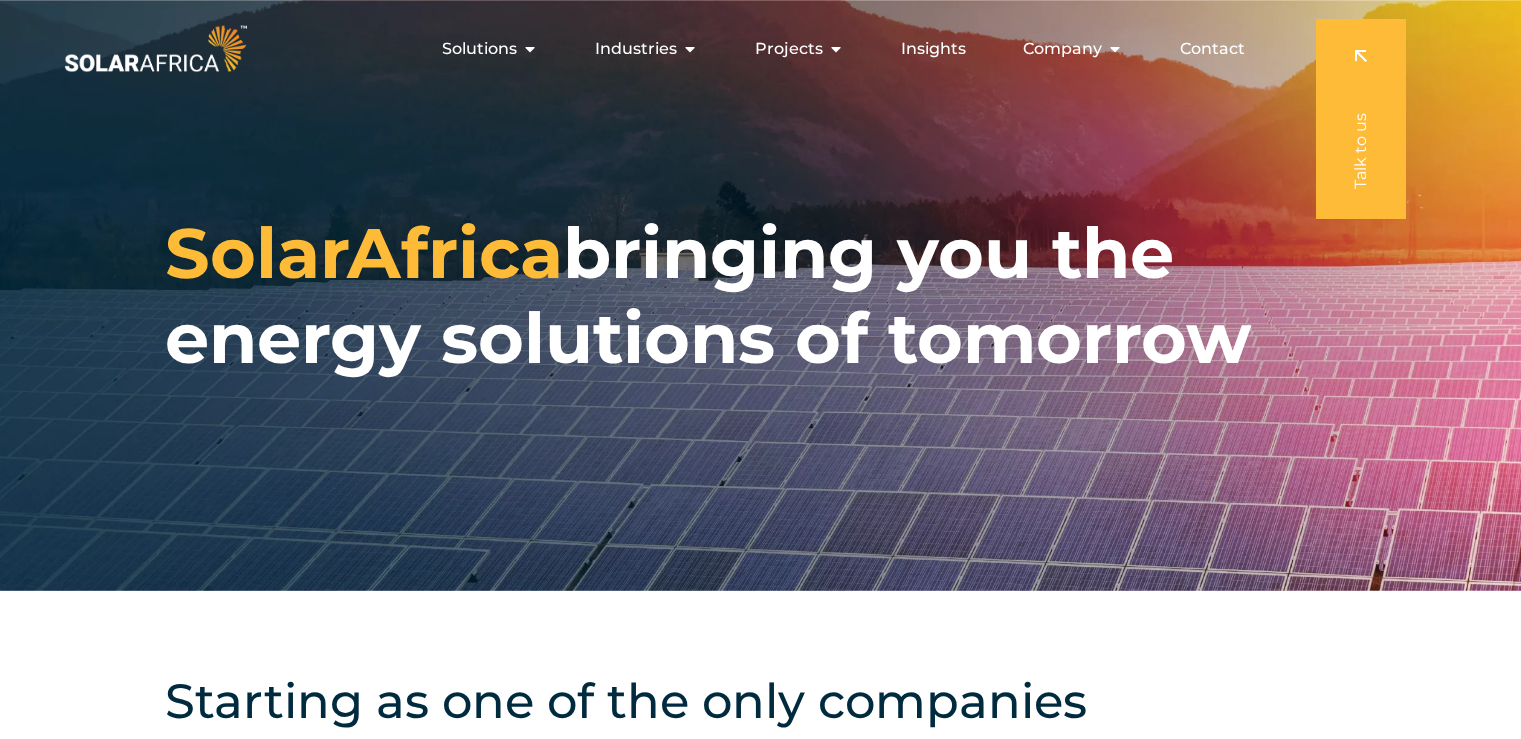 scroll, scrollTop: 0, scrollLeft: 0, axis: both 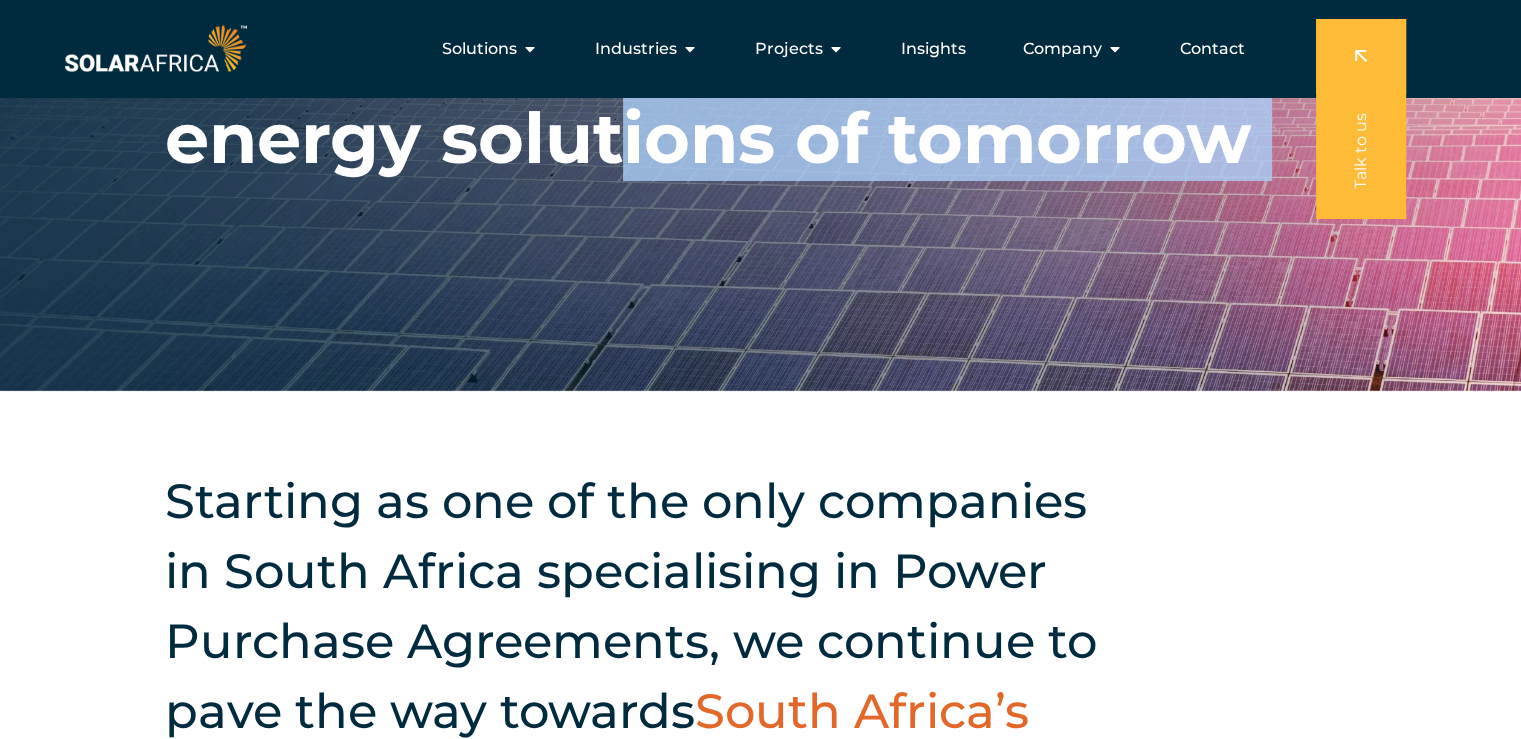 drag, startPoint x: 168, startPoint y: 298, endPoint x: 600, endPoint y: 354, distance: 435.6145 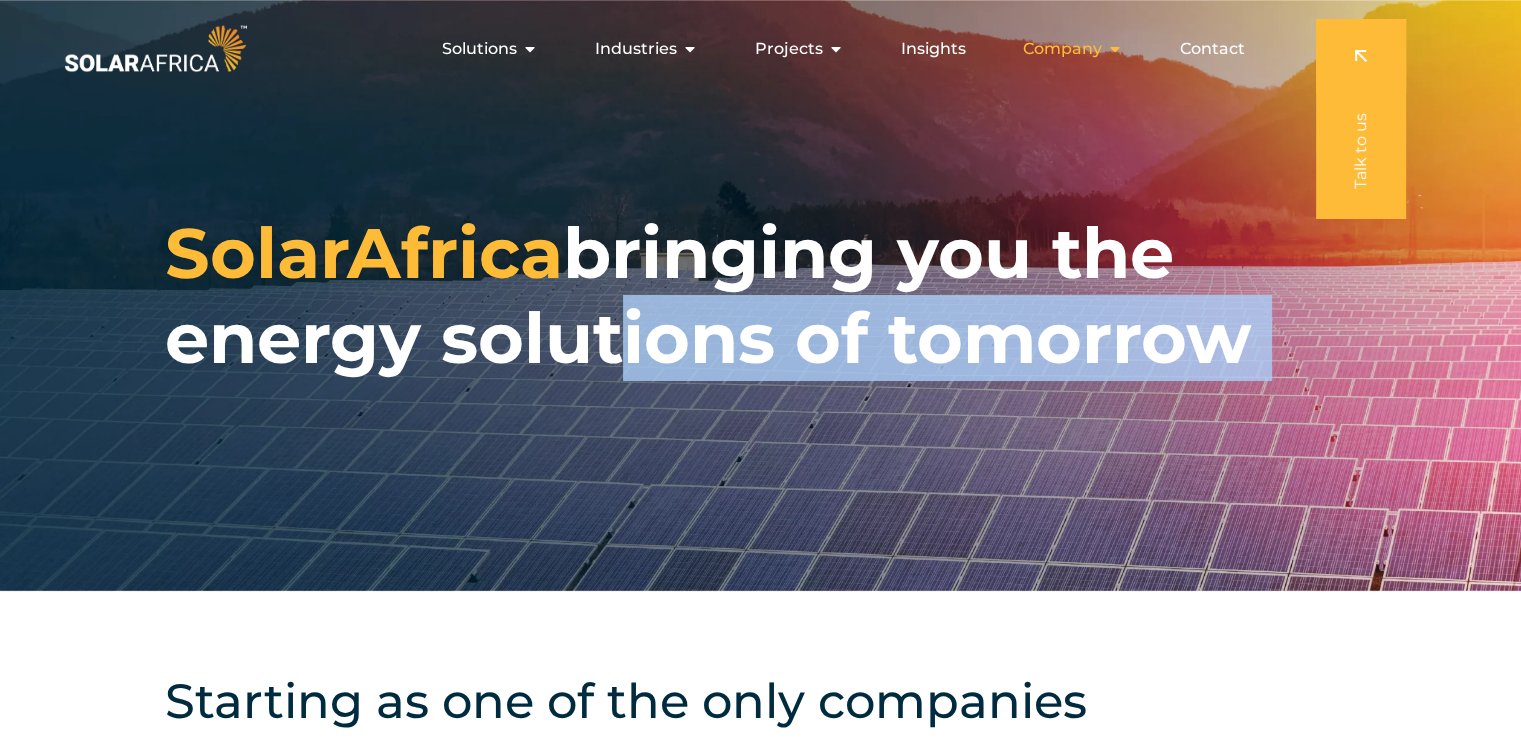 click on "Company
Close Company
Open Company" at bounding box center (1073, 49) 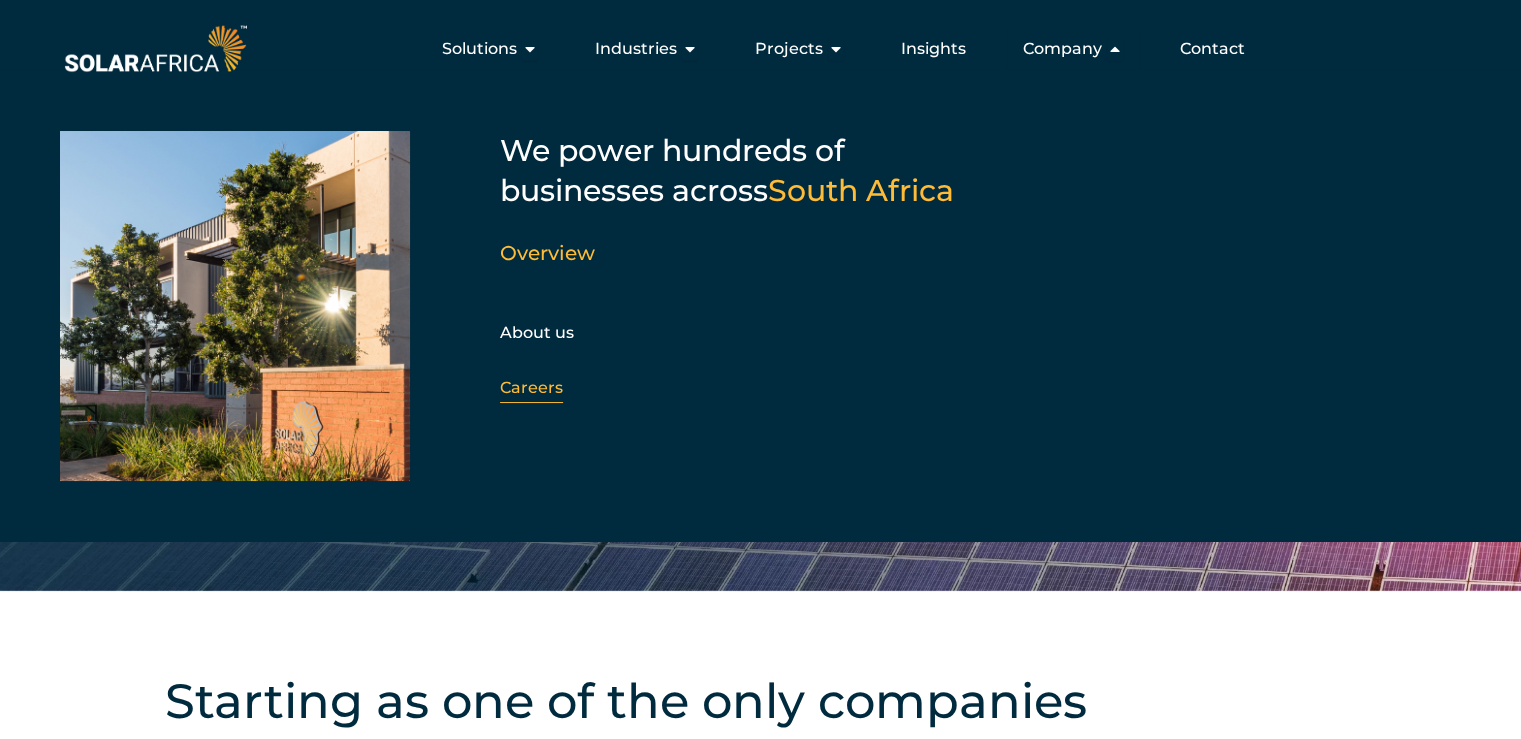 click on "Careers" at bounding box center [531, 387] 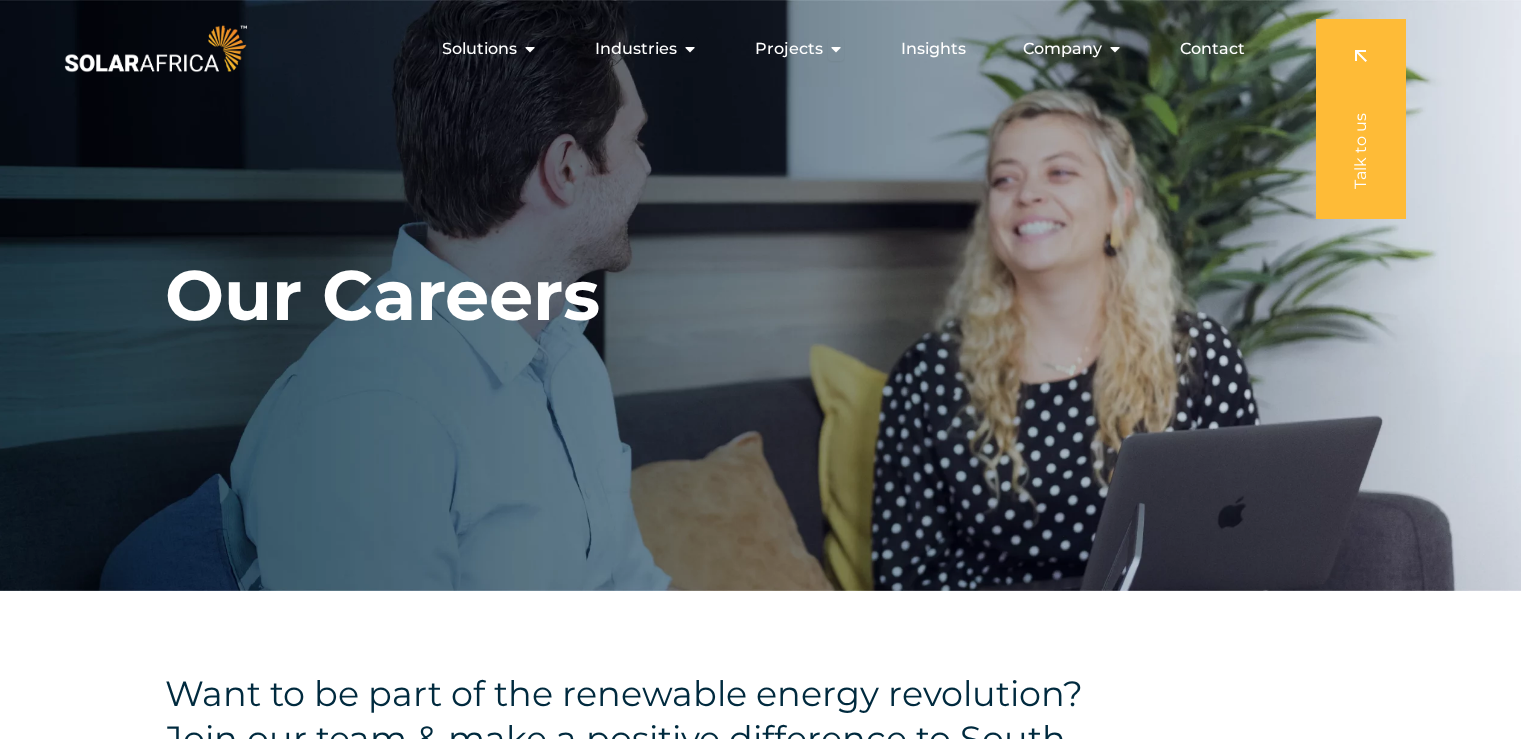 scroll, scrollTop: 0, scrollLeft: 0, axis: both 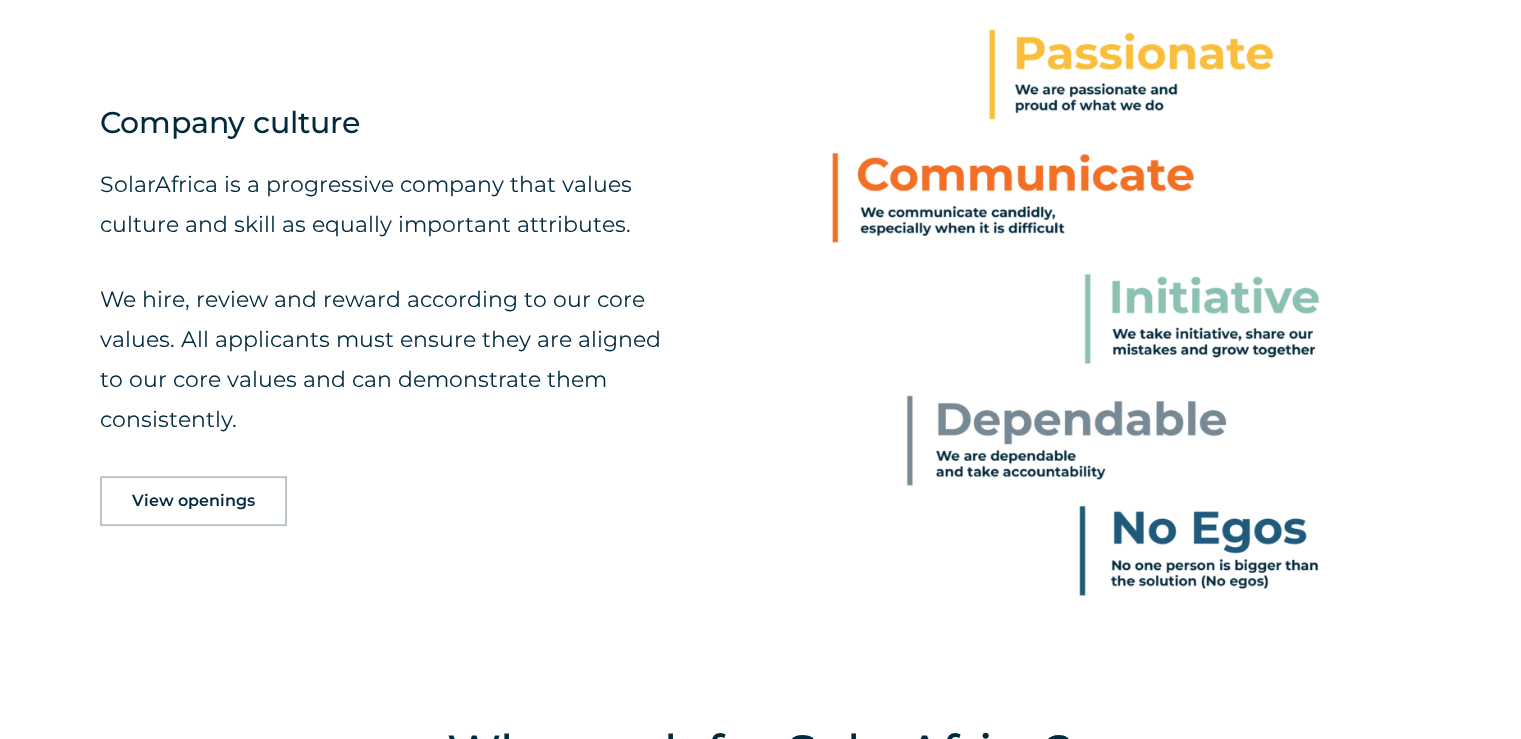 click on "View openings" at bounding box center (193, 501) 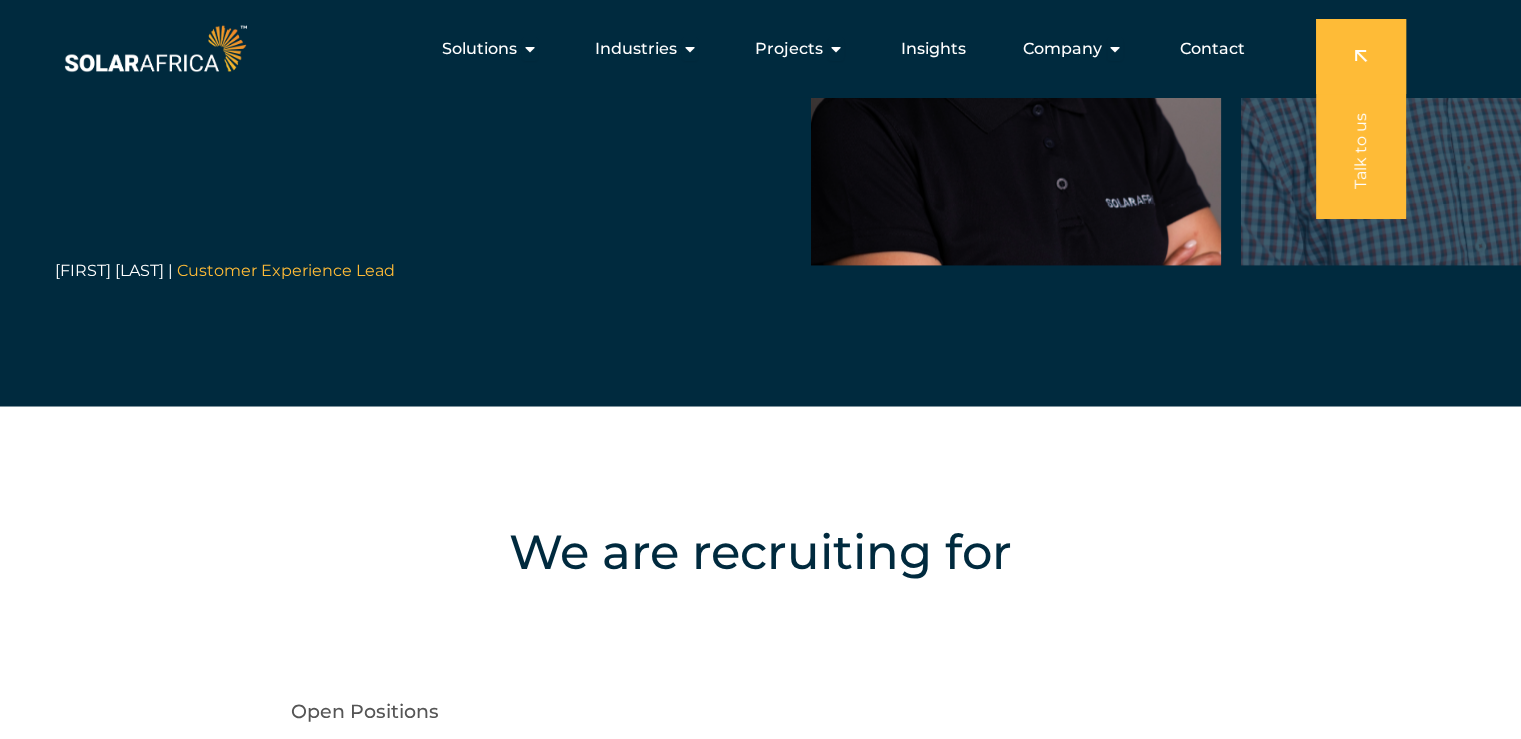scroll, scrollTop: 3492, scrollLeft: 0, axis: vertical 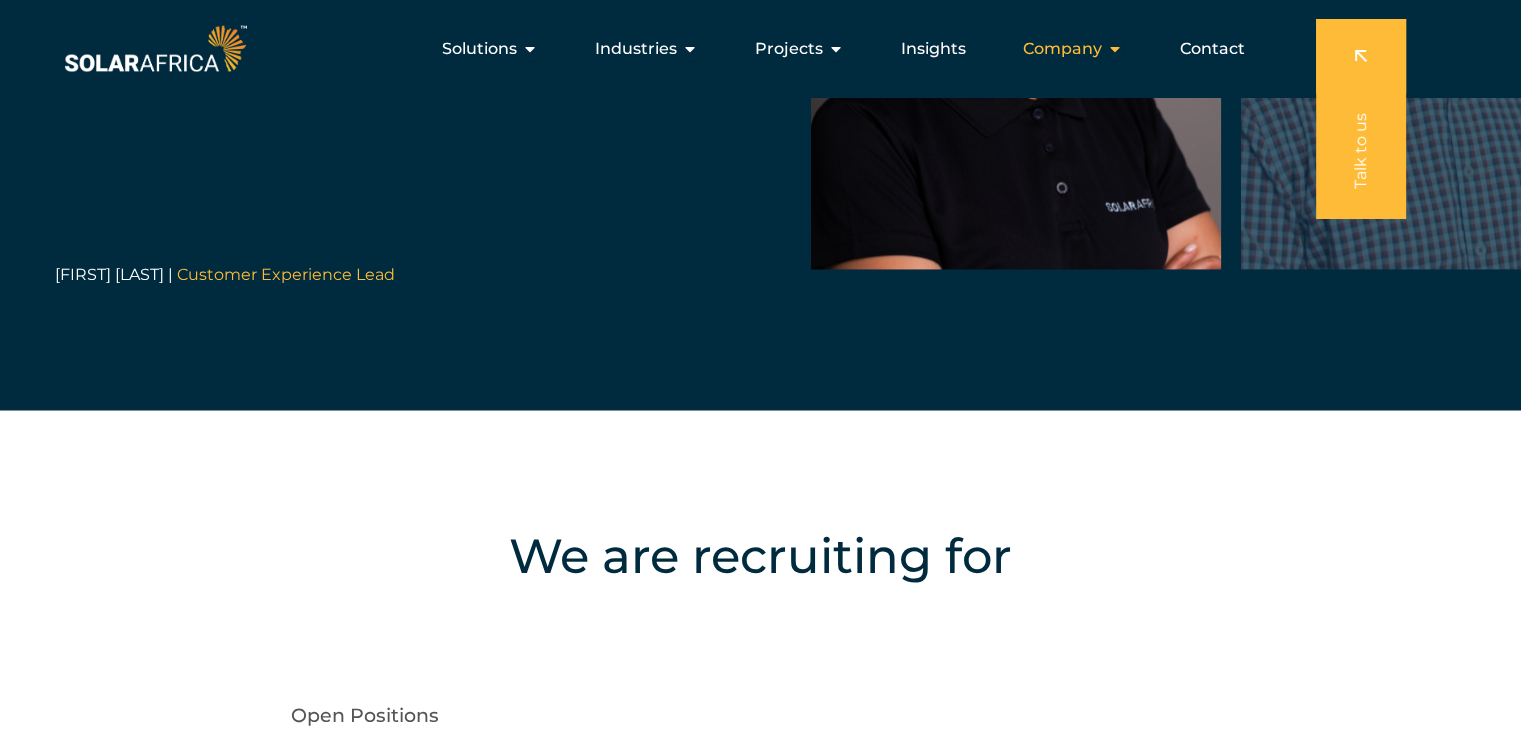 click on "Company" at bounding box center (1062, 49) 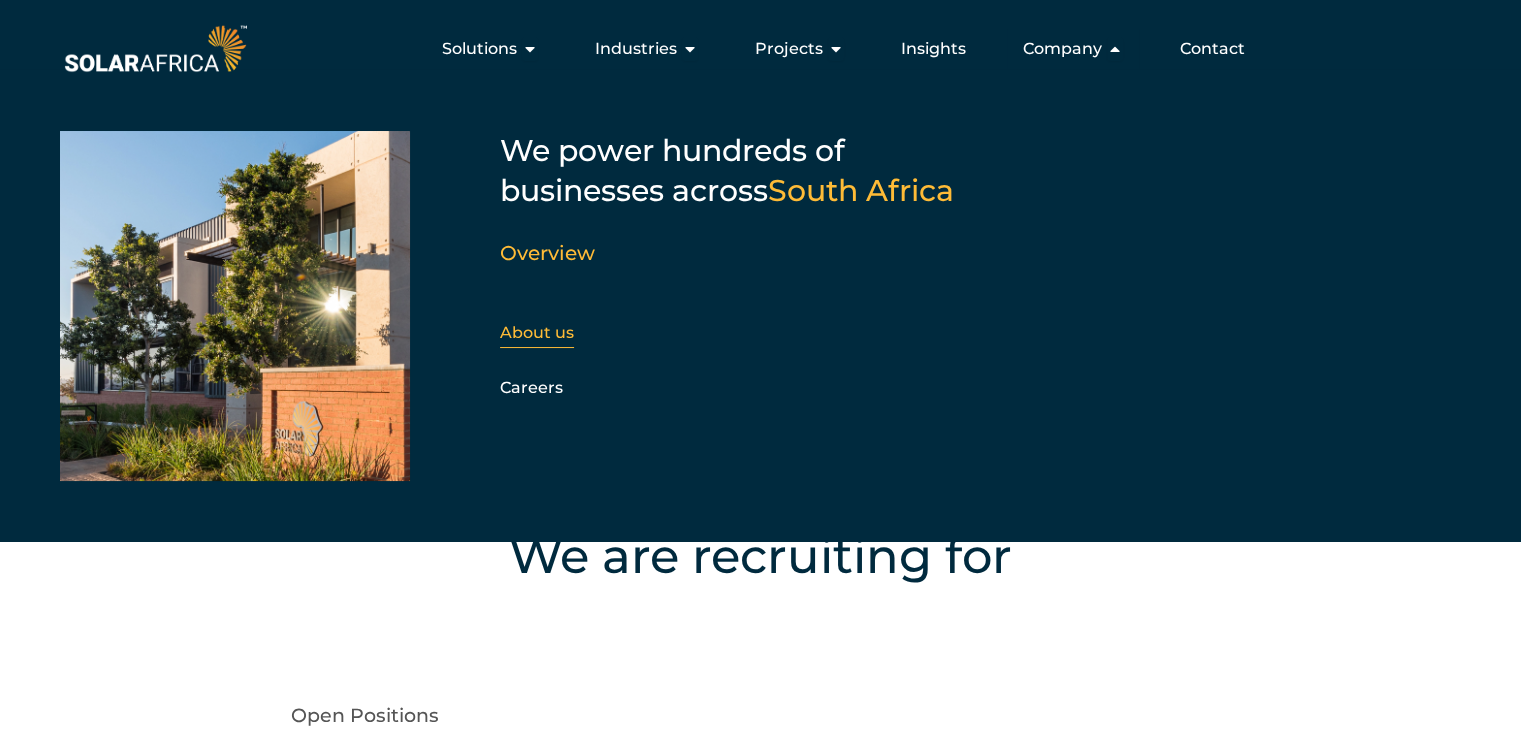 click on "About us" at bounding box center (537, 332) 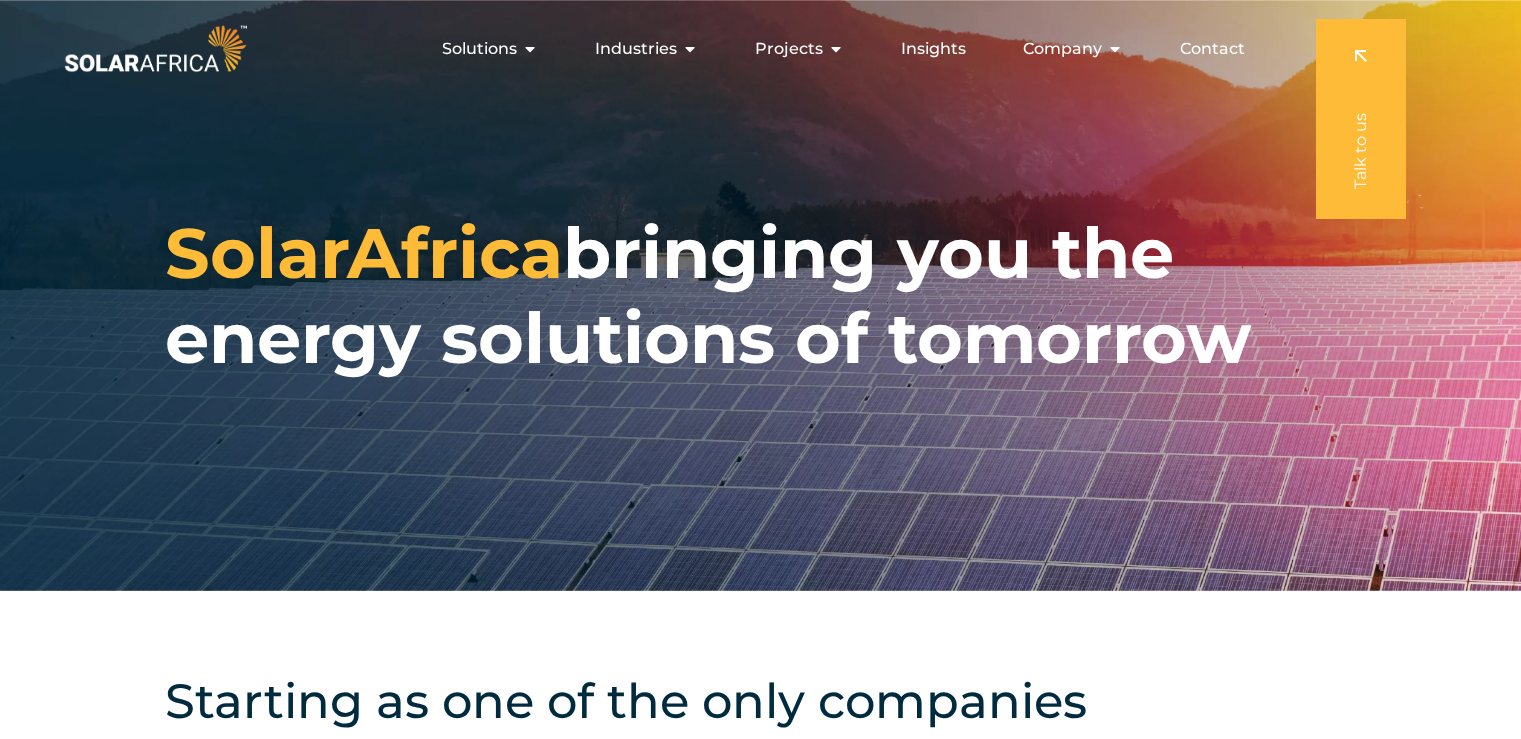 scroll, scrollTop: 0, scrollLeft: 0, axis: both 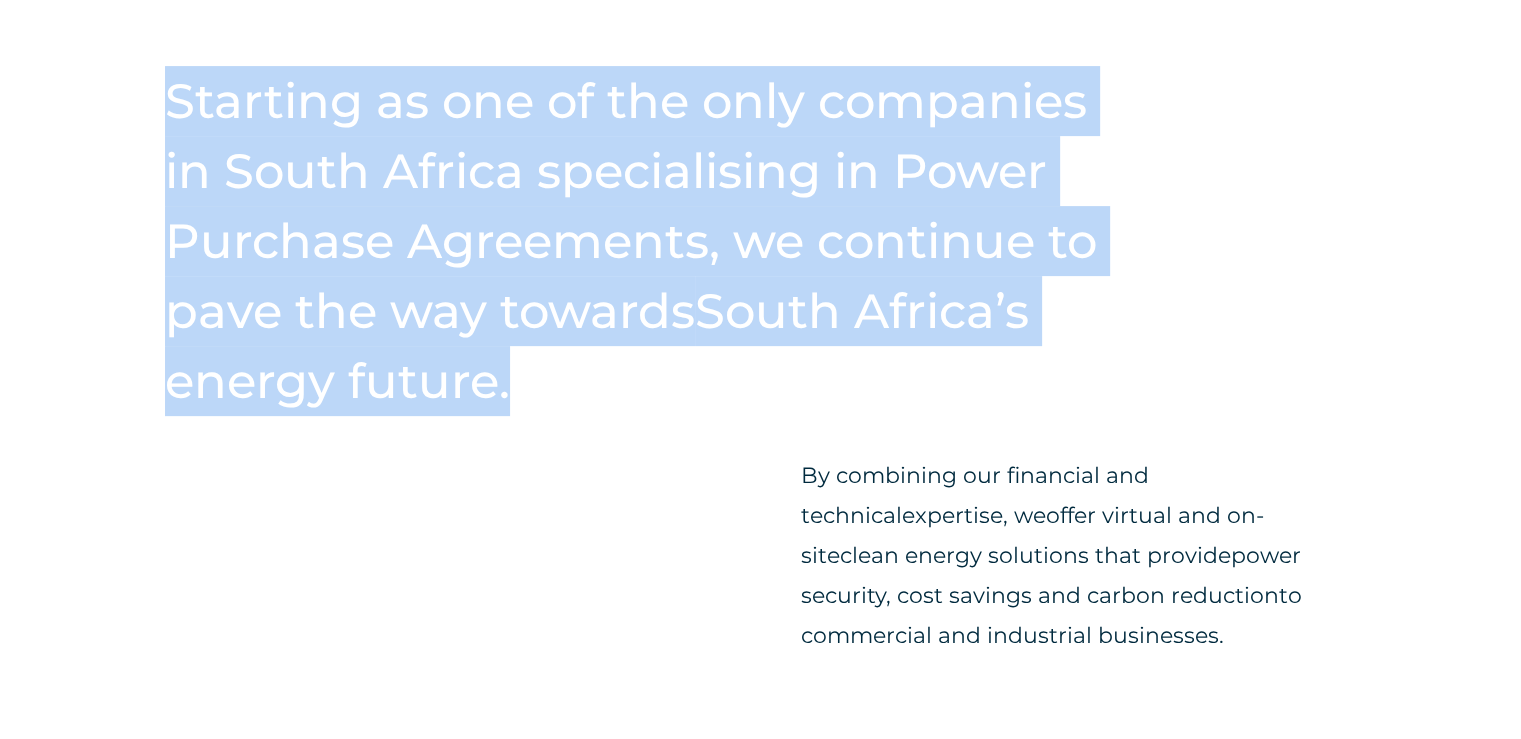 drag, startPoint x: 177, startPoint y: 101, endPoint x: 508, endPoint y: 368, distance: 425.26462 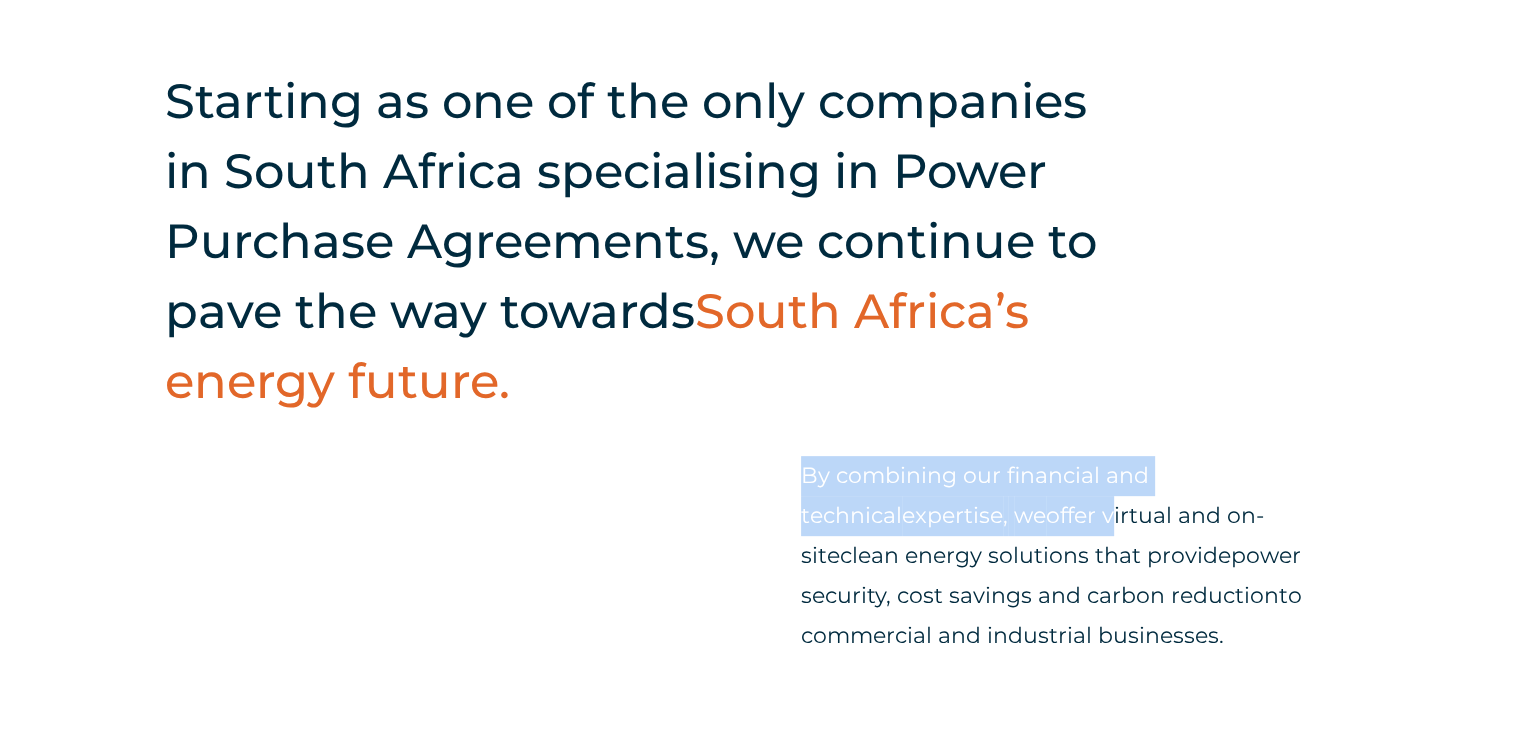 scroll, scrollTop: 700, scrollLeft: 0, axis: vertical 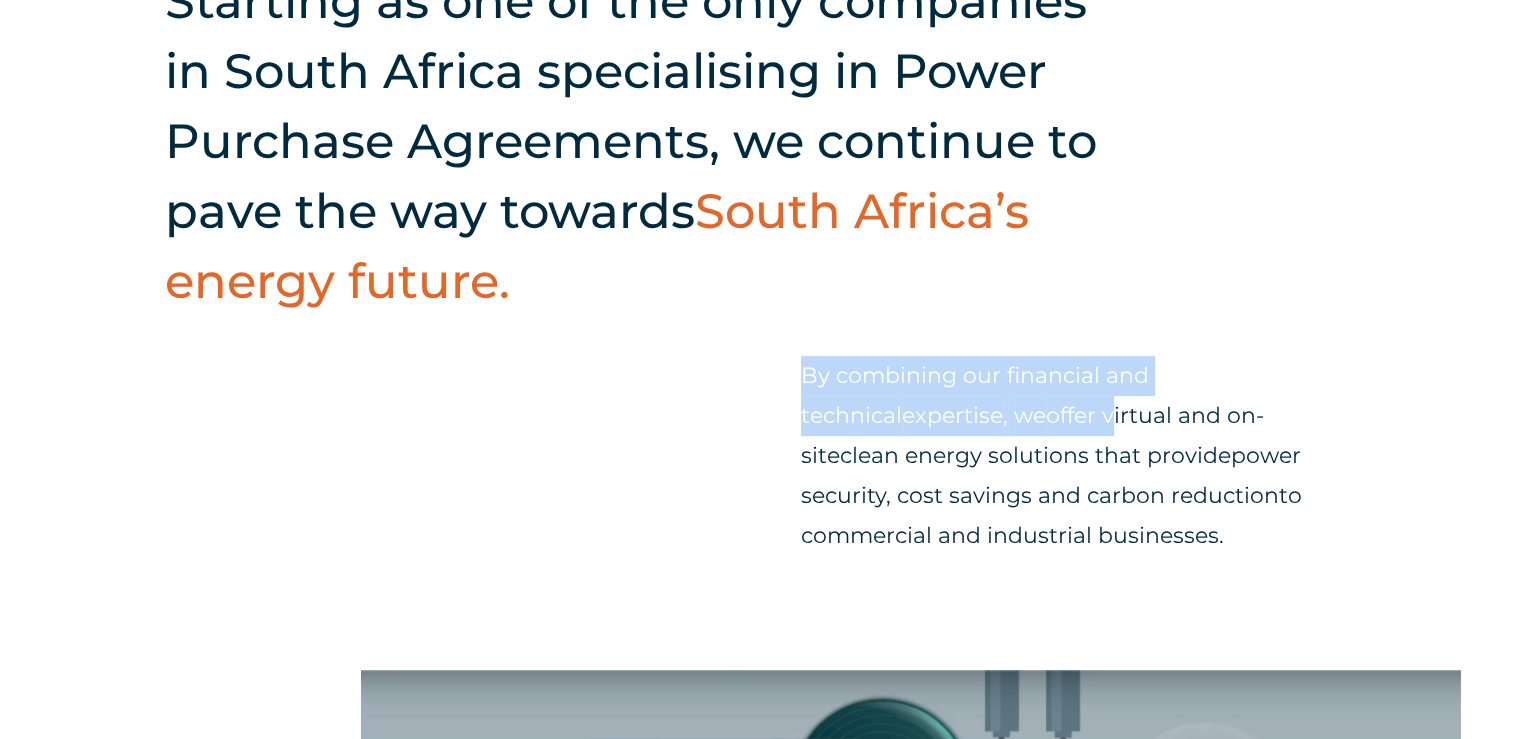 drag, startPoint x: 804, startPoint y: 475, endPoint x: 1043, endPoint y: 527, distance: 244.59149 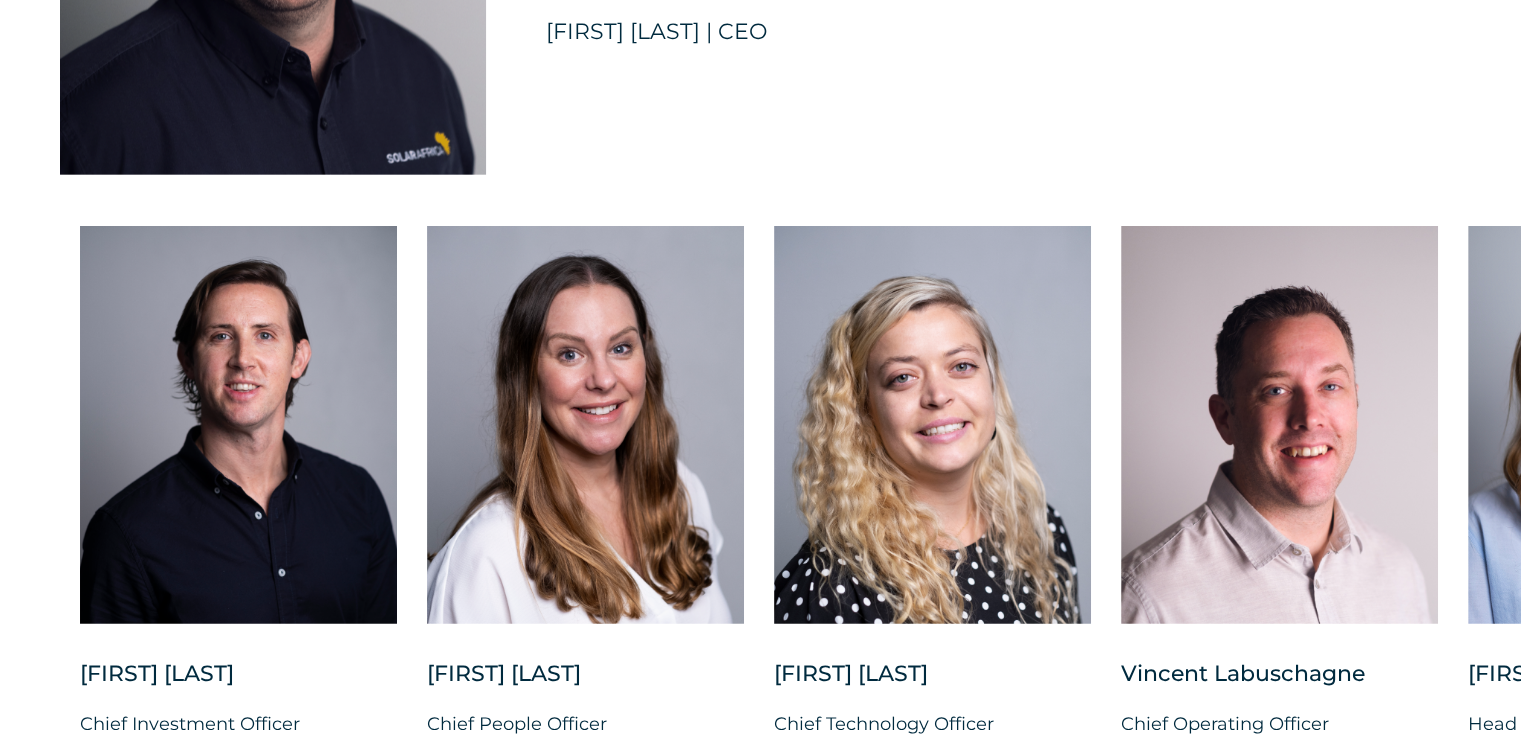 scroll, scrollTop: 5000, scrollLeft: 0, axis: vertical 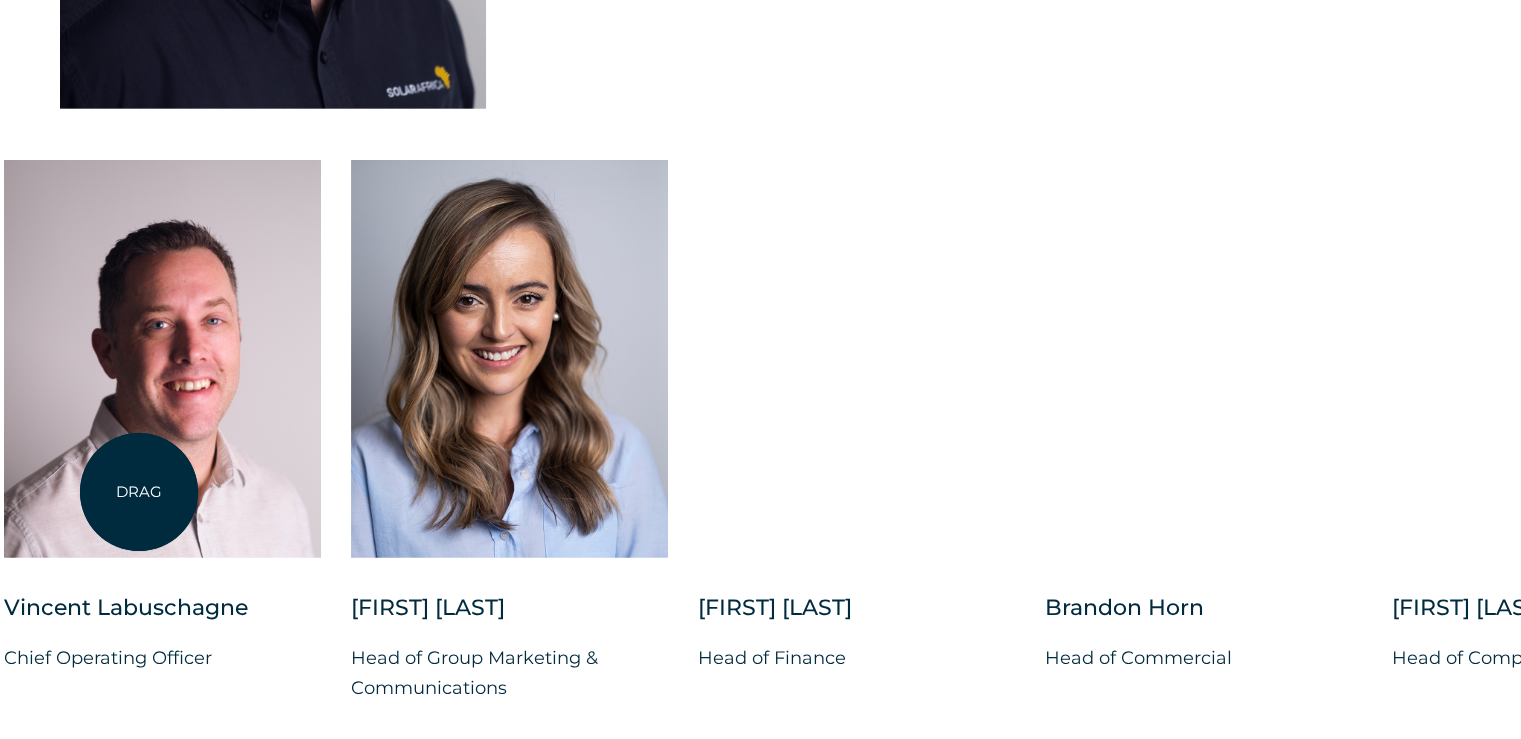 drag, startPoint x: 1256, startPoint y: 531, endPoint x: 139, endPoint y: 492, distance: 1117.6807 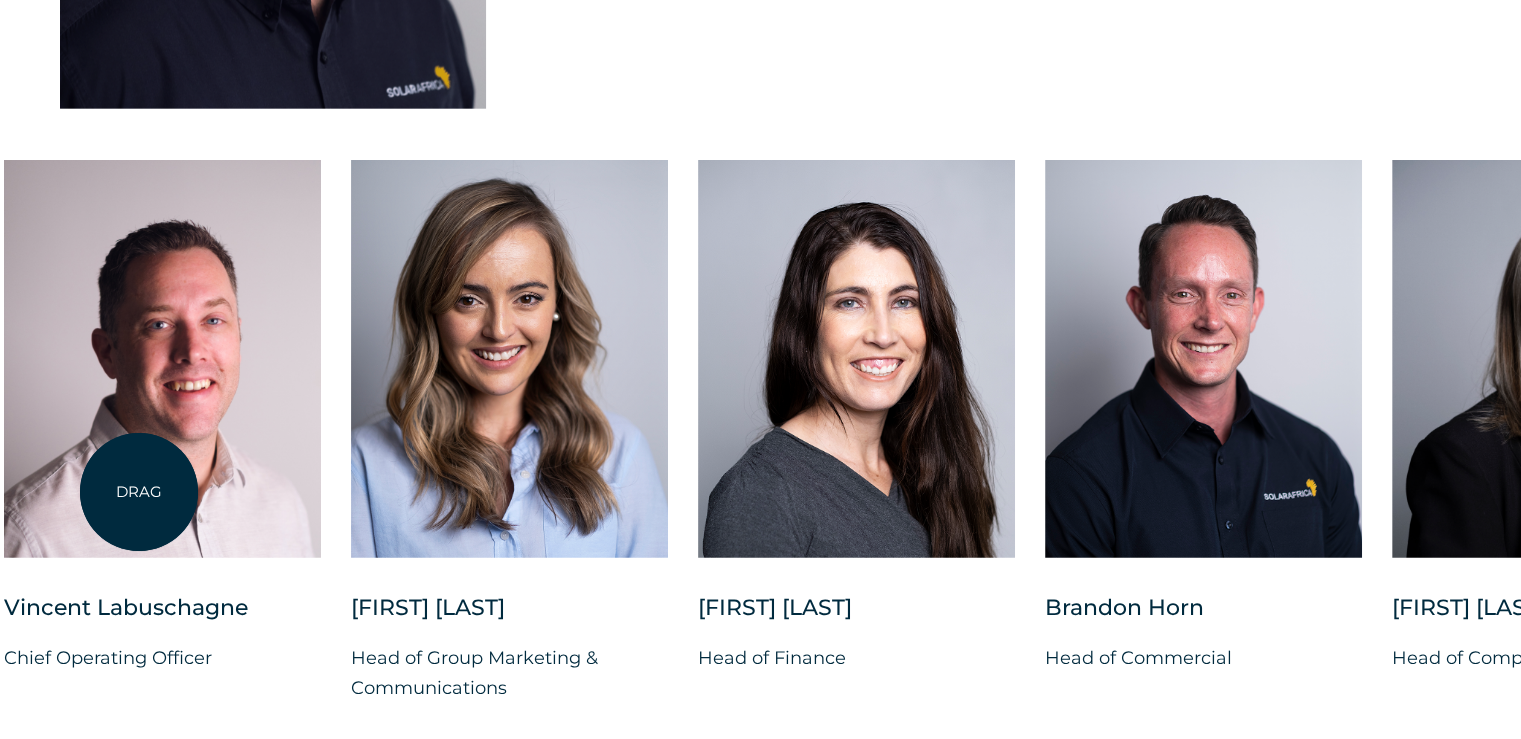 click at bounding box center [162, 359] 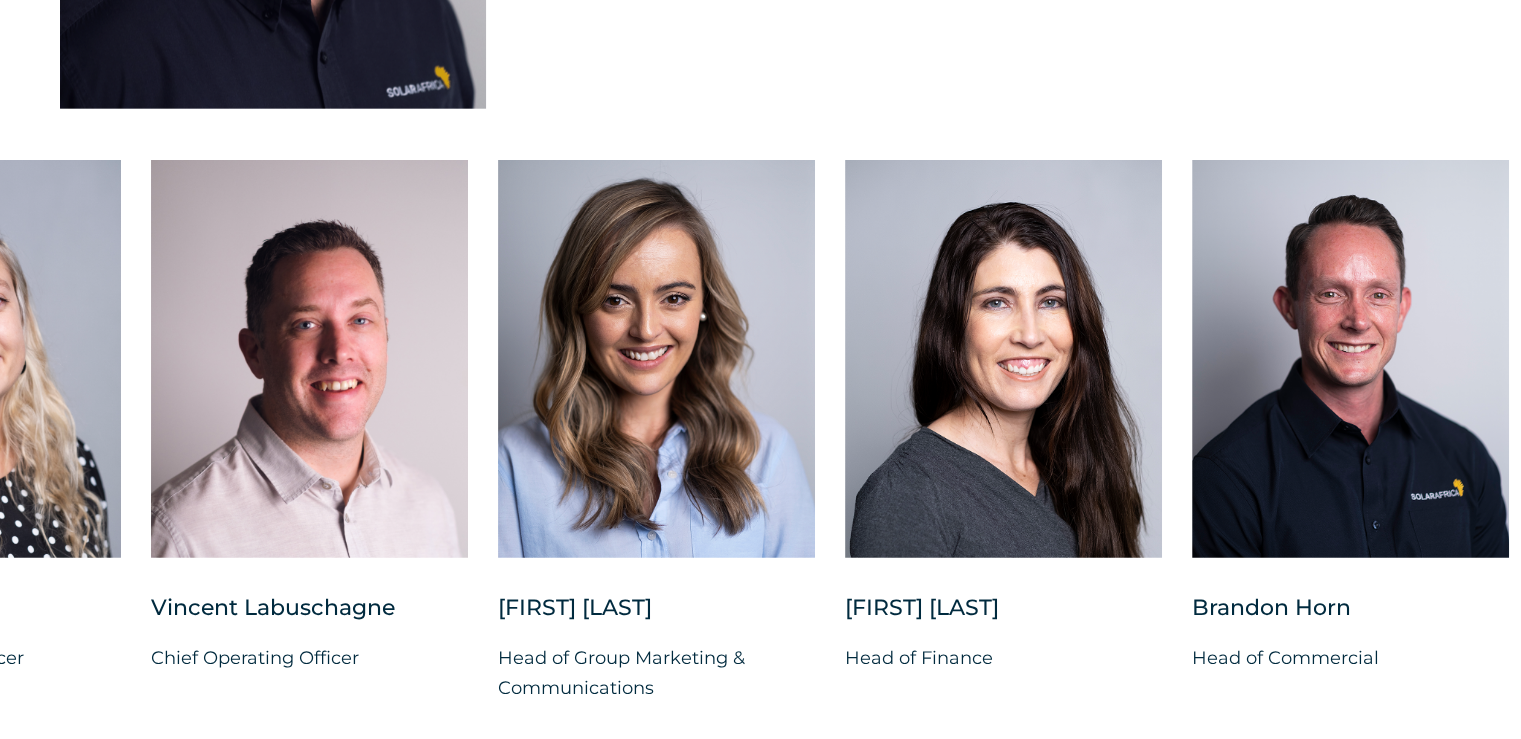 drag, startPoint x: 1117, startPoint y: 488, endPoint x: 1535, endPoint y: 520, distance: 419.22308 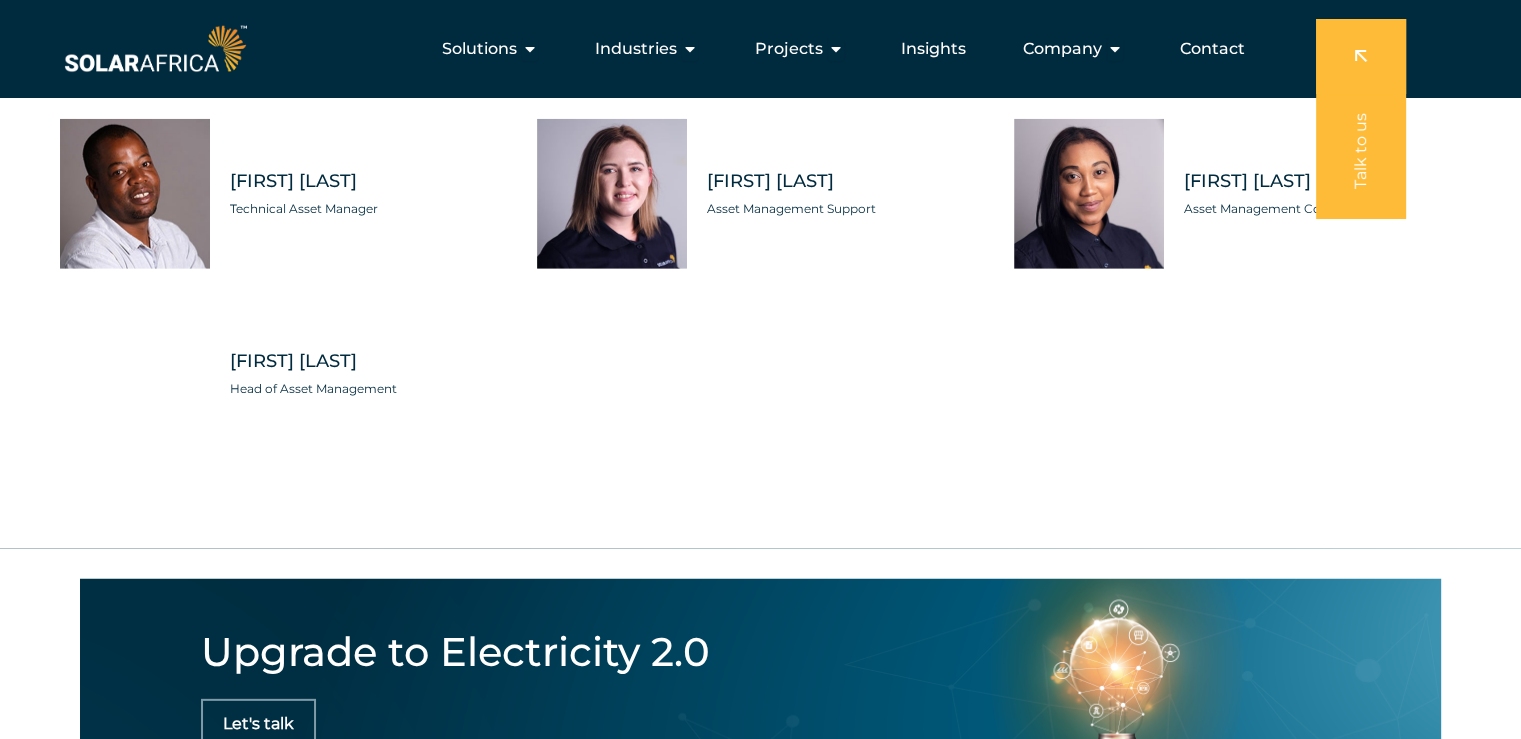 scroll, scrollTop: 5600, scrollLeft: 0, axis: vertical 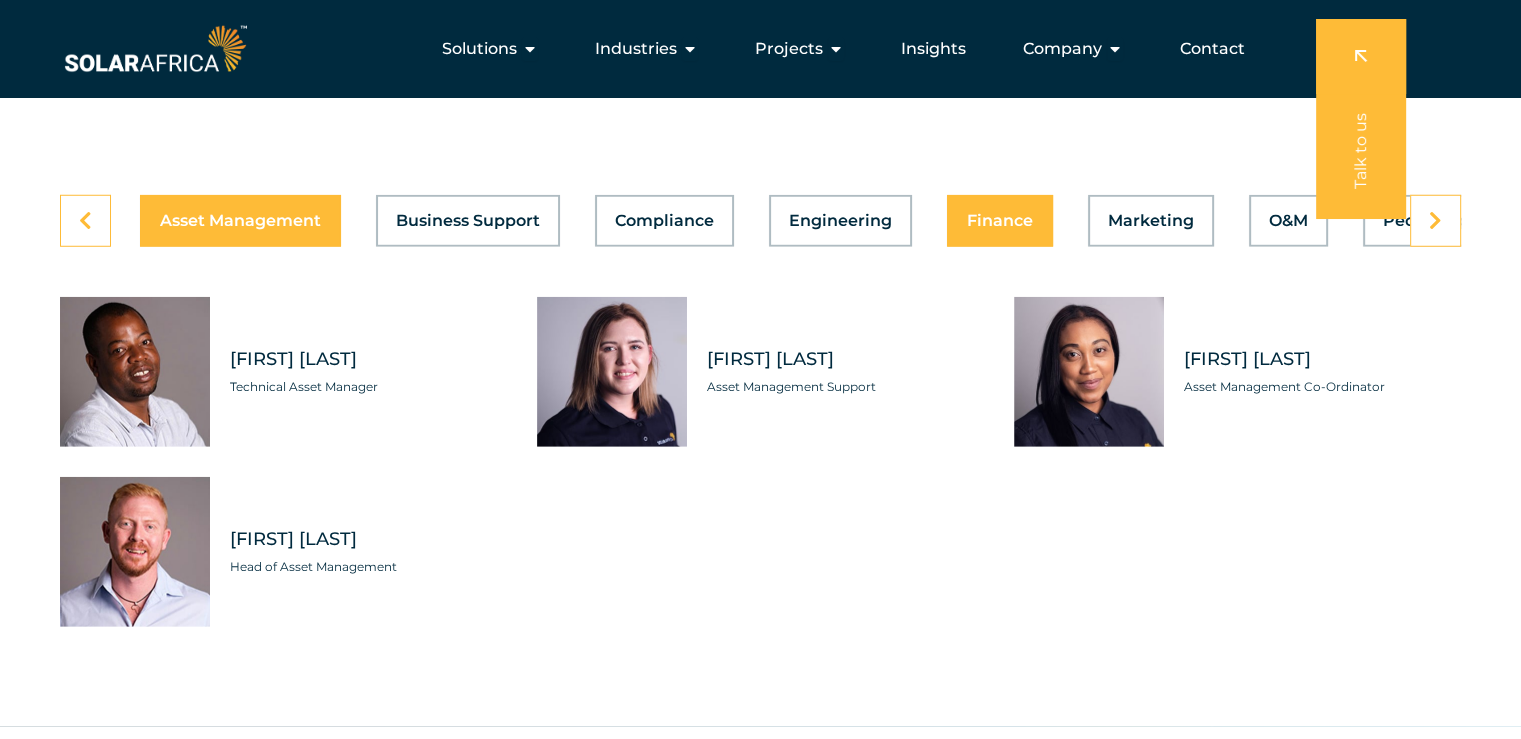 click on "Asset Management
Business Support
Compliance
Engineering
Finance
Marketing
O&M
People Operations
Project Delivery
Projects
Sales
Technology" at bounding box center (760, 221) 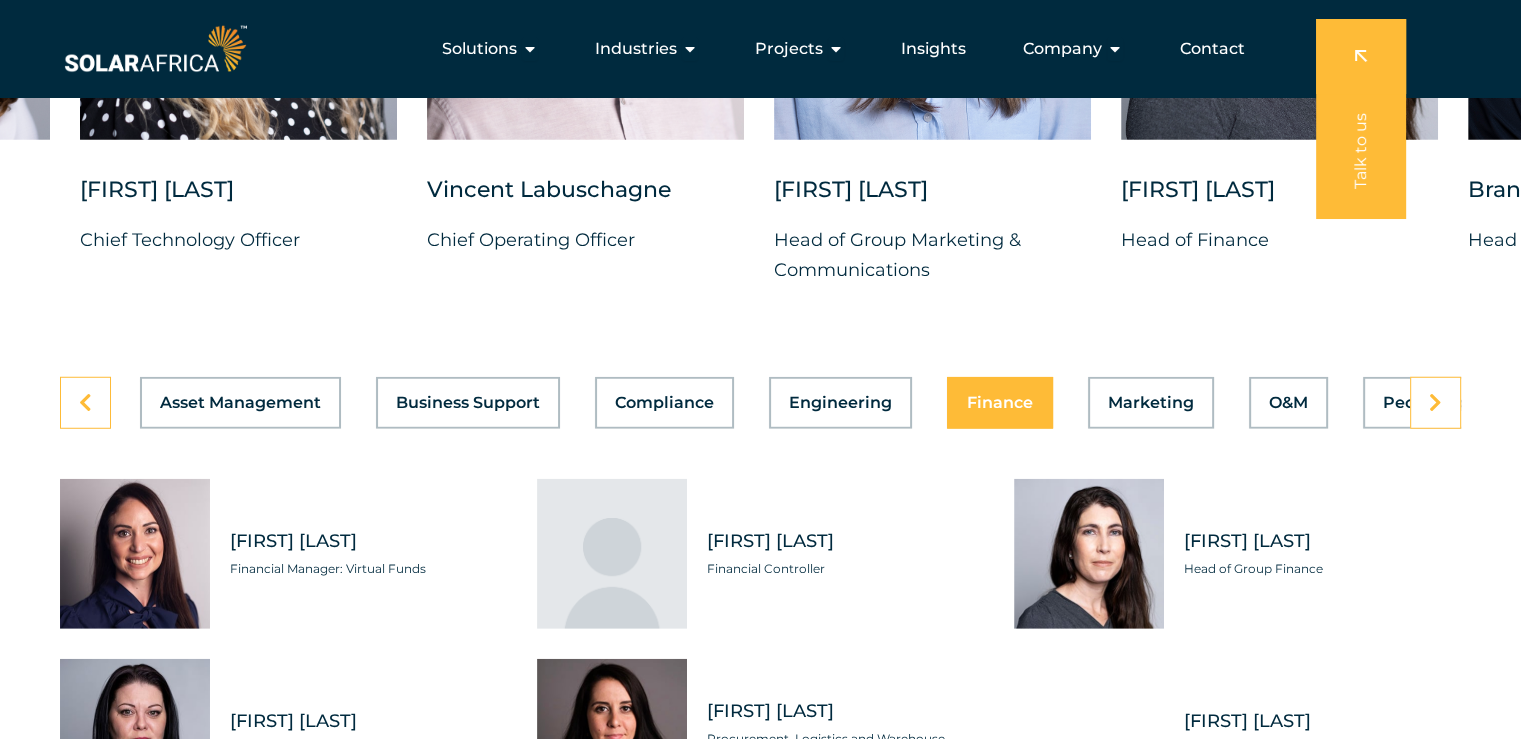 scroll, scrollTop: 5400, scrollLeft: 0, axis: vertical 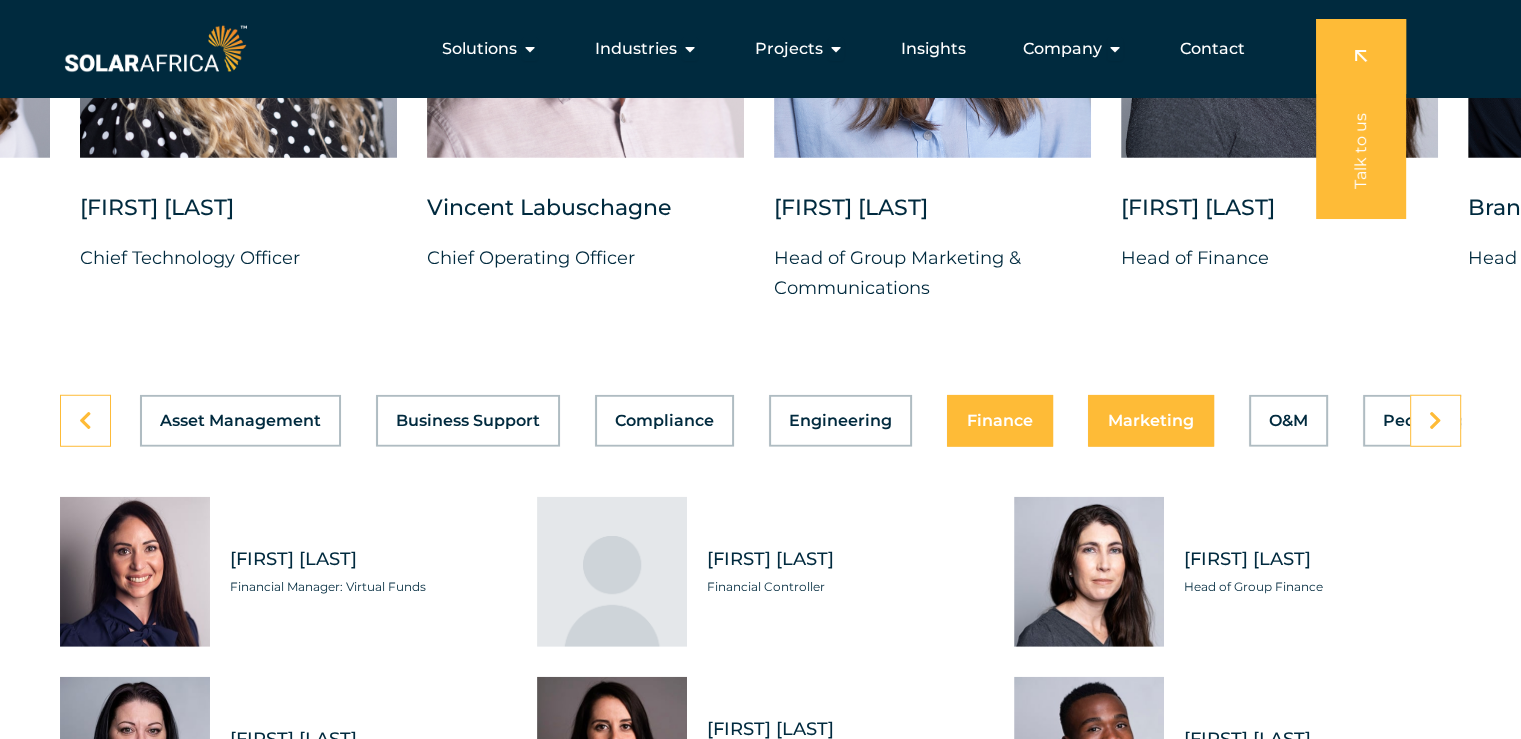 click on "Marketing" at bounding box center [1151, 421] 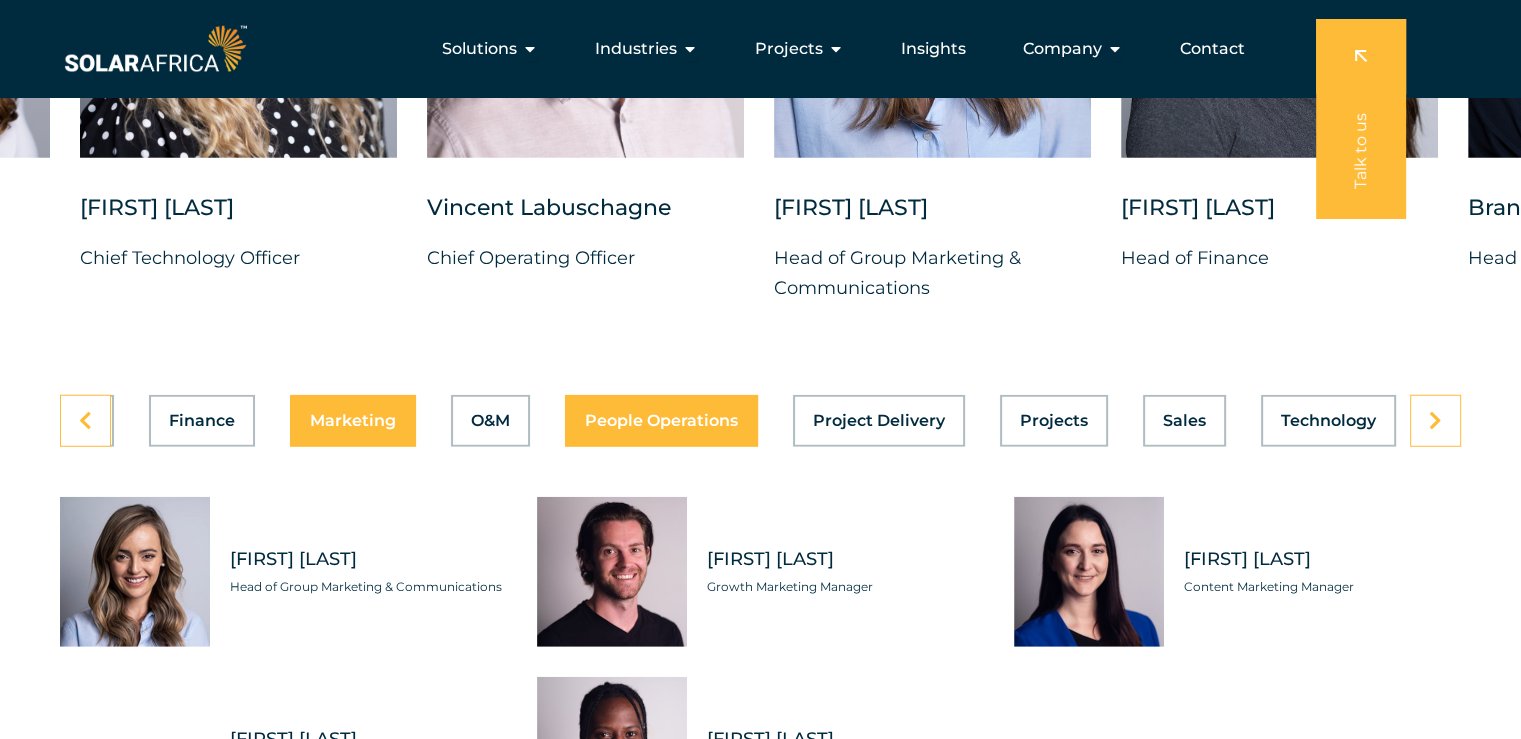scroll, scrollTop: 0, scrollLeft: 799, axis: horizontal 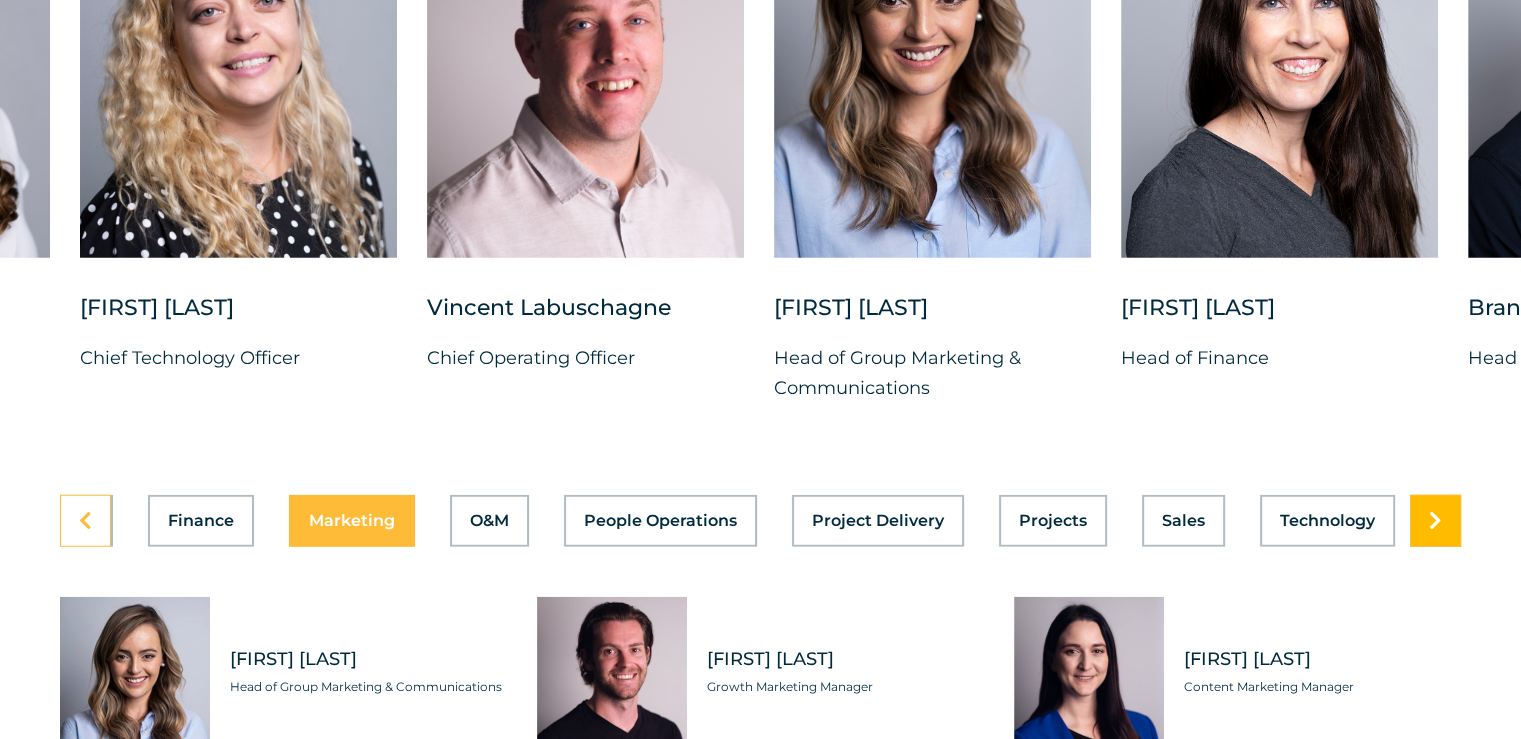 click at bounding box center [1435, 521] 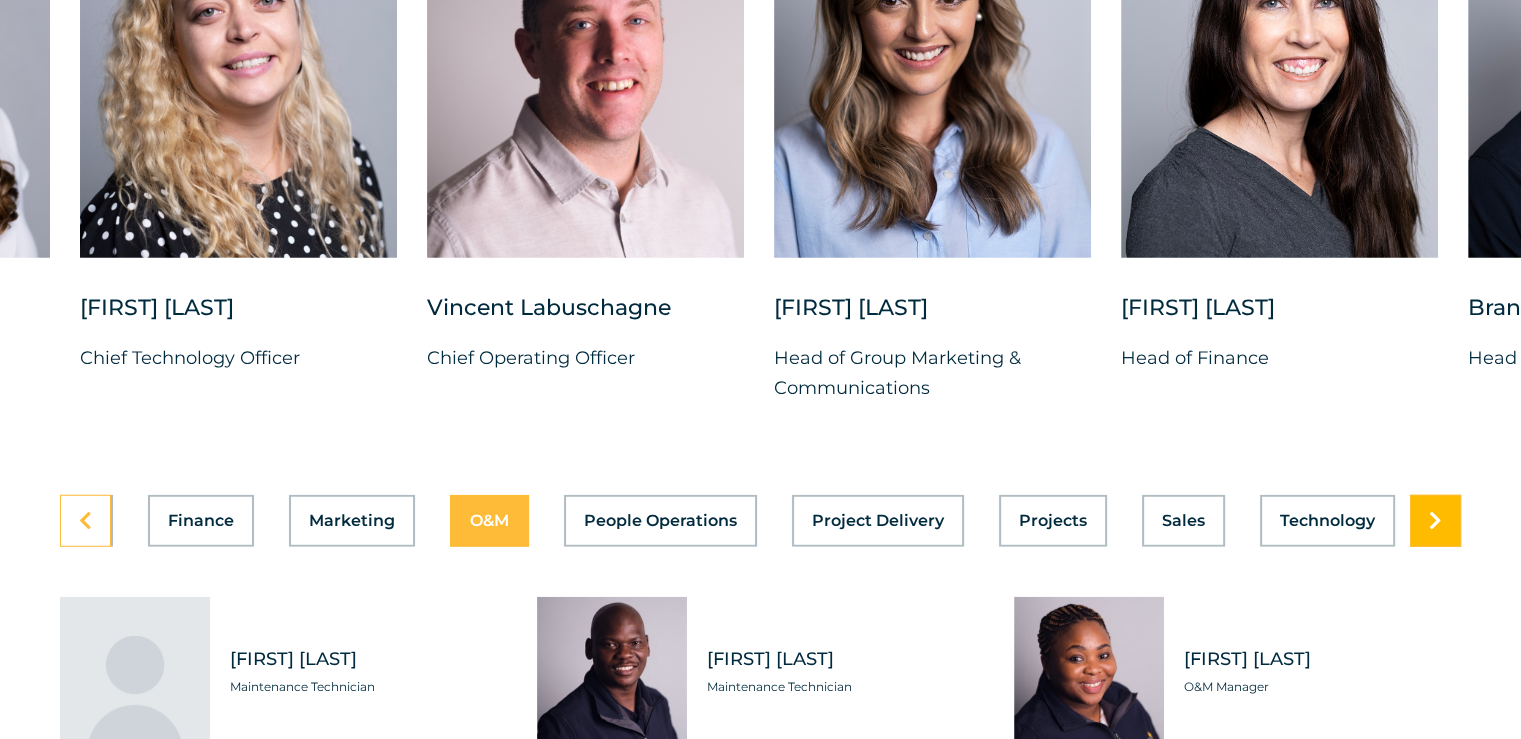 click at bounding box center [1435, 521] 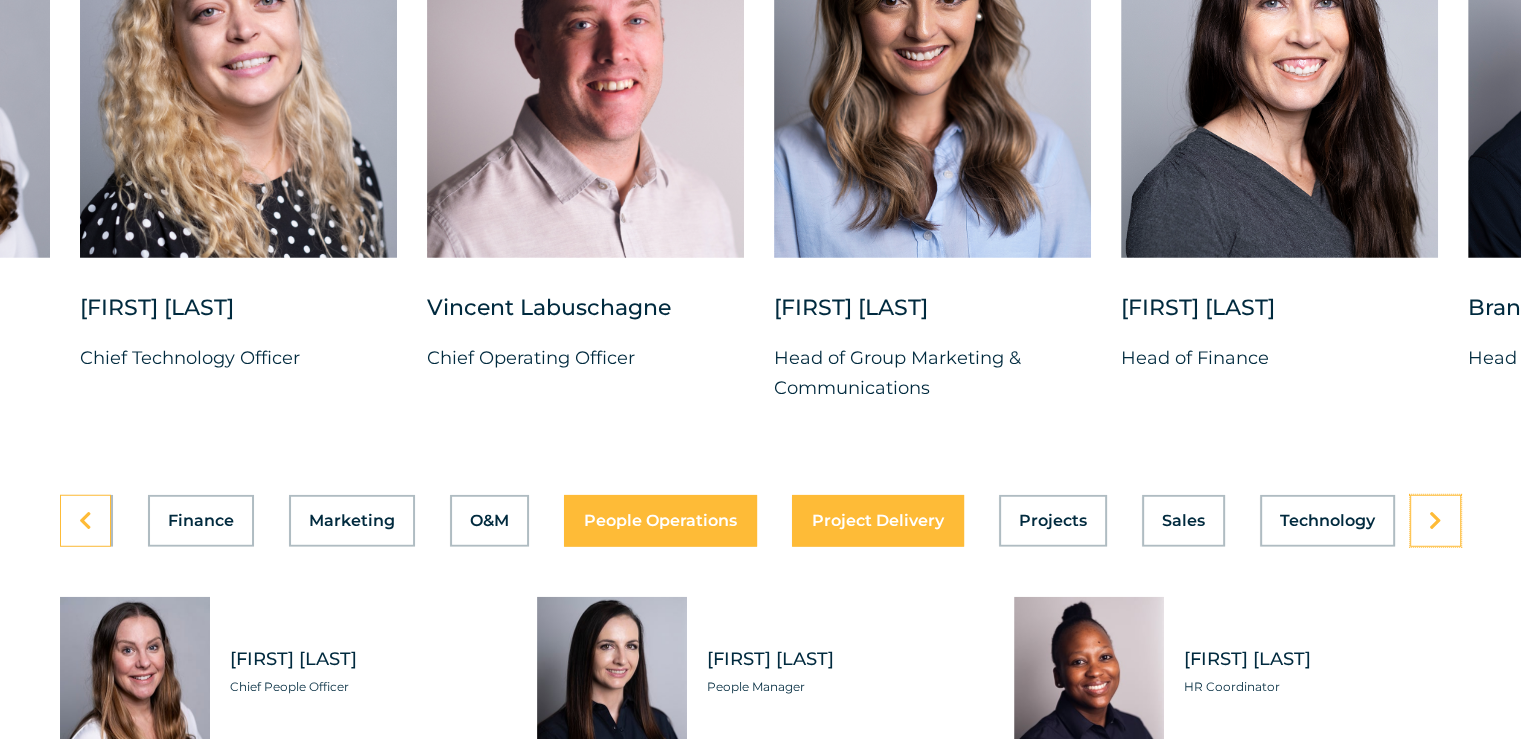 scroll, scrollTop: 0, scrollLeft: 799, axis: horizontal 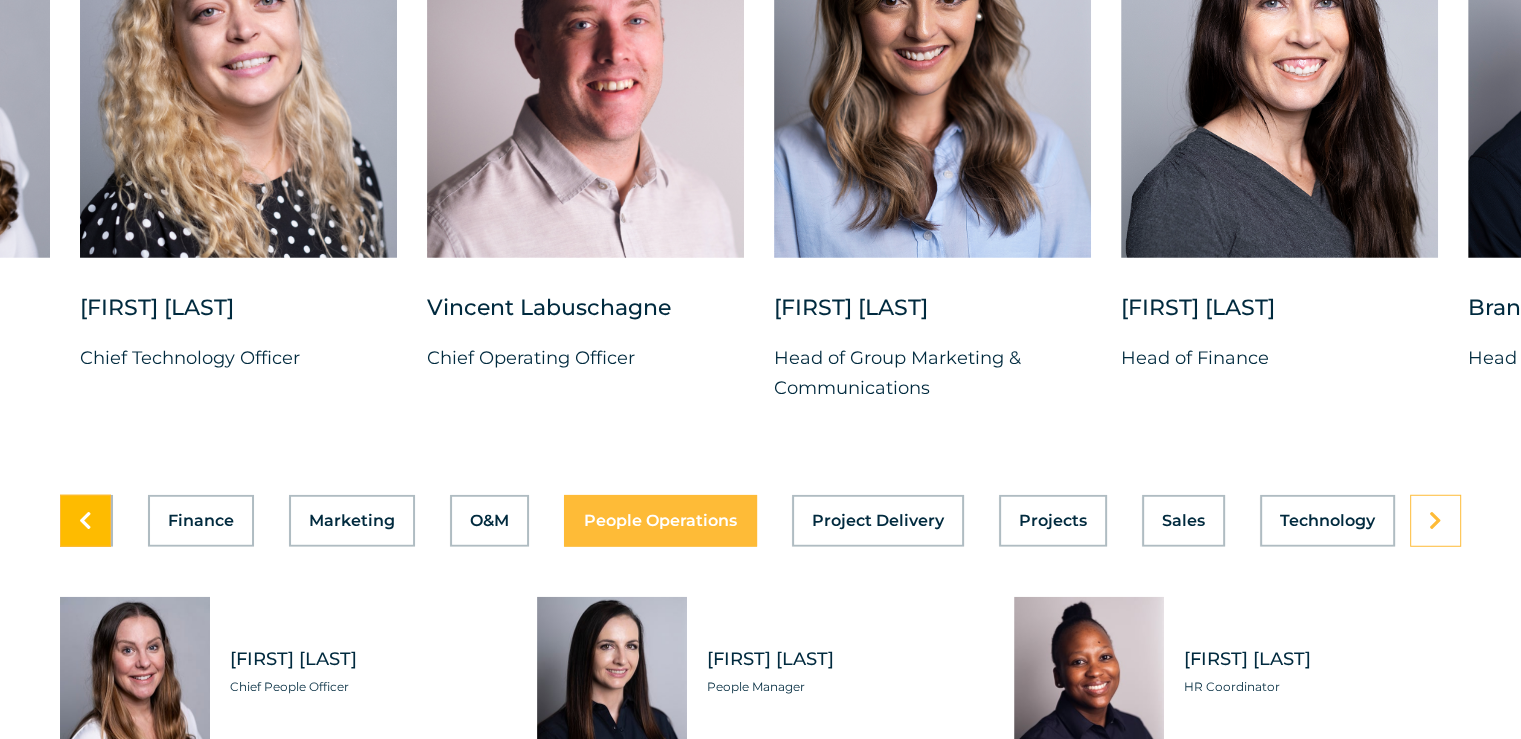 click at bounding box center [85, 521] 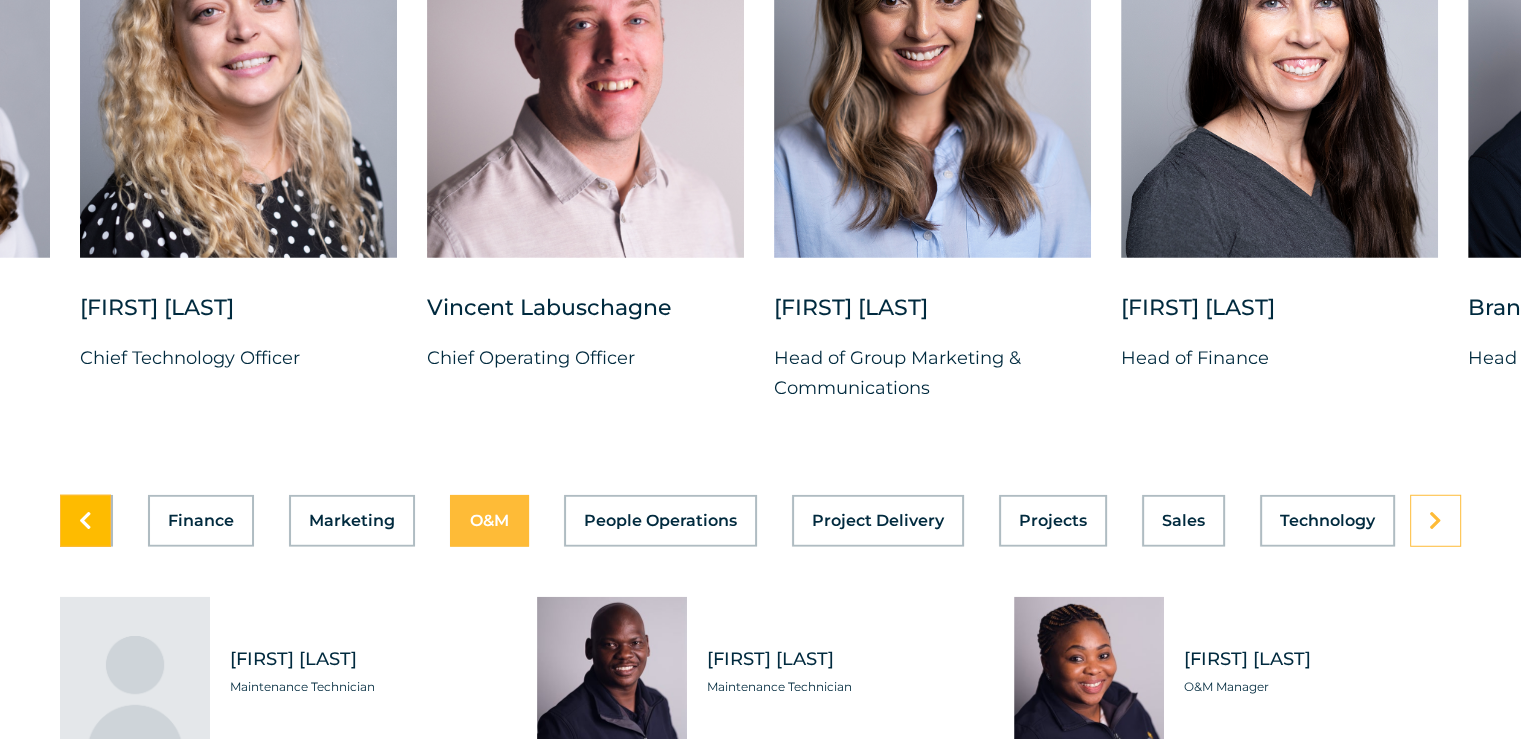 scroll, scrollTop: 0, scrollLeft: 799, axis: horizontal 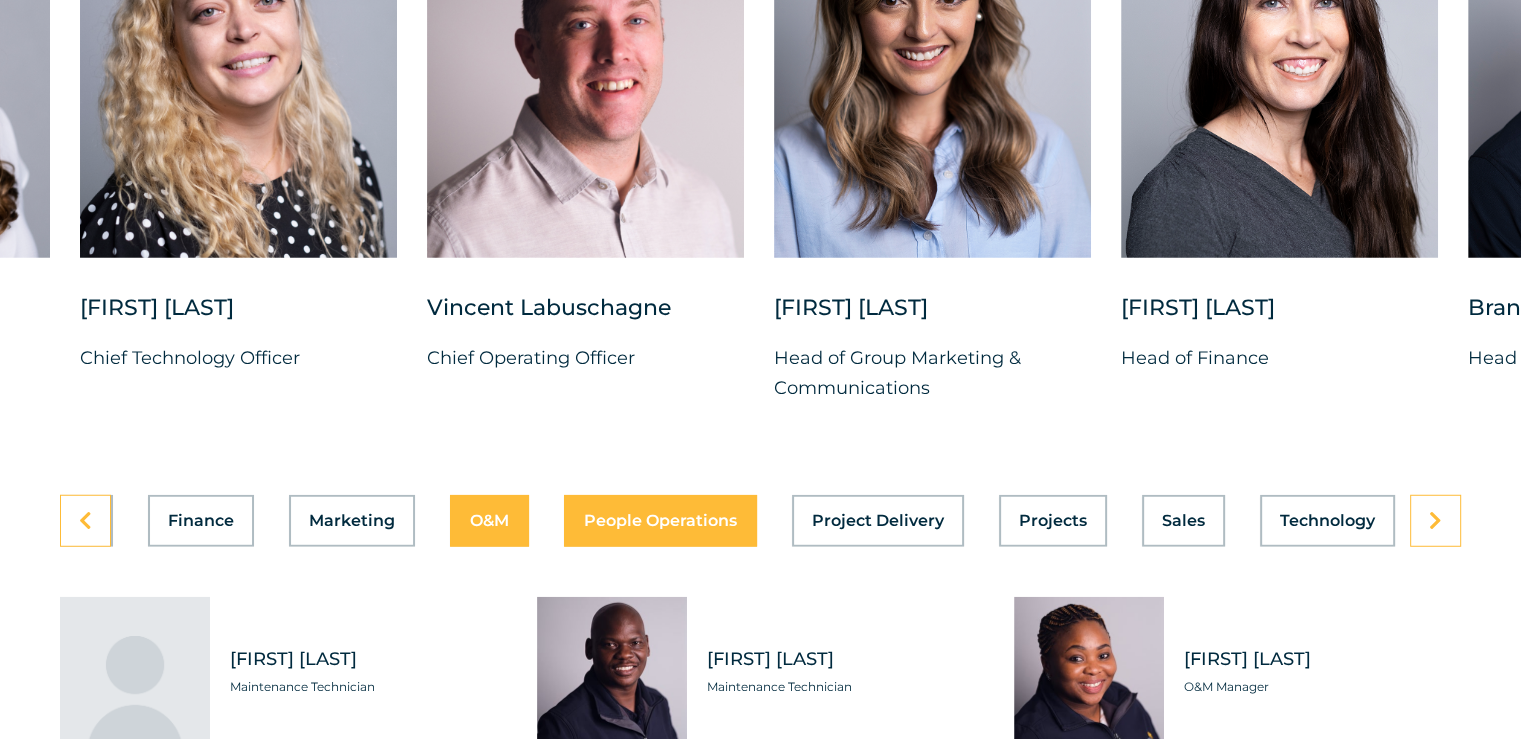 click on "Asset Management
Business Support
Compliance
Engineering
Finance
Marketing
O&M
People Operations
Project Delivery
Projects
Sales
Technology" at bounding box center [760, 521] 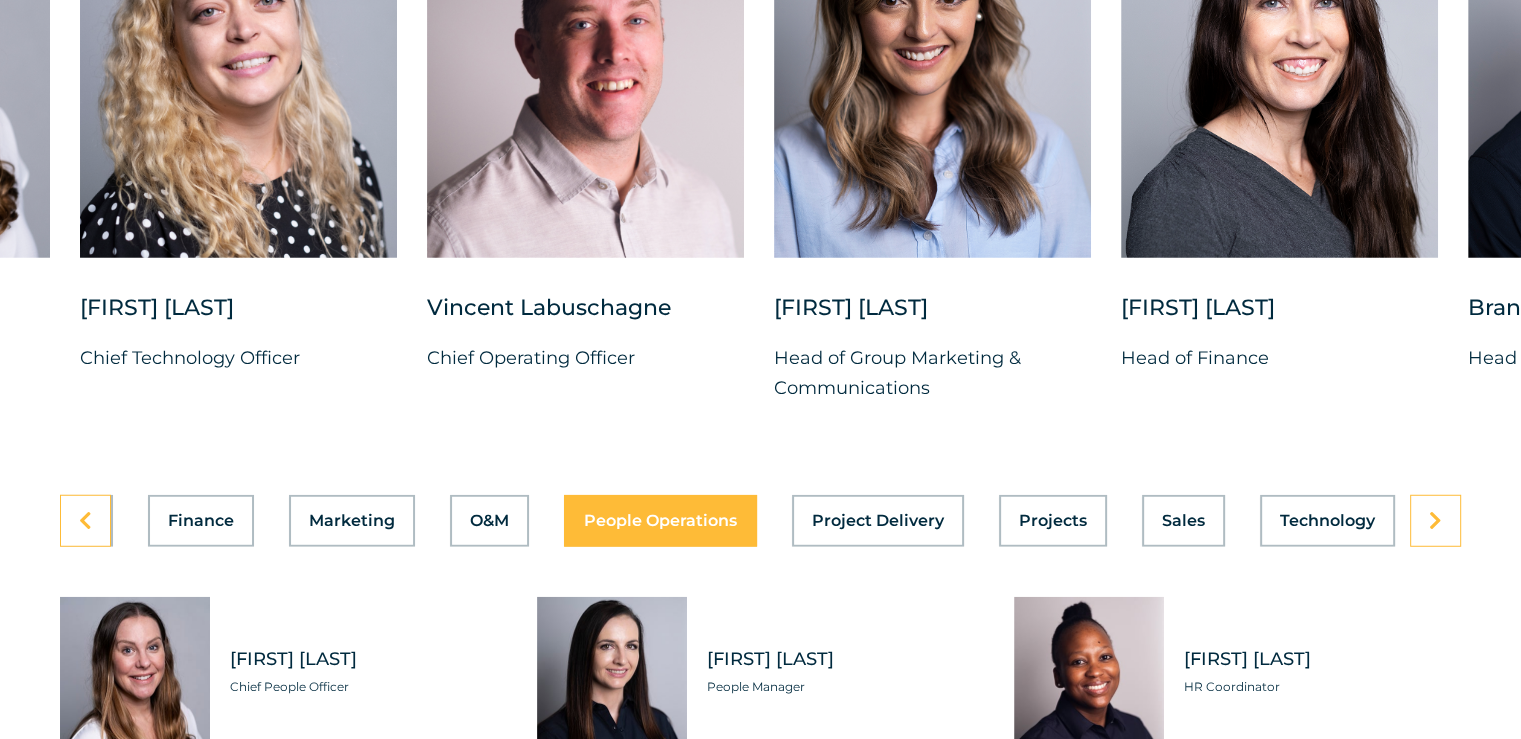 scroll, scrollTop: 0, scrollLeft: 799, axis: horizontal 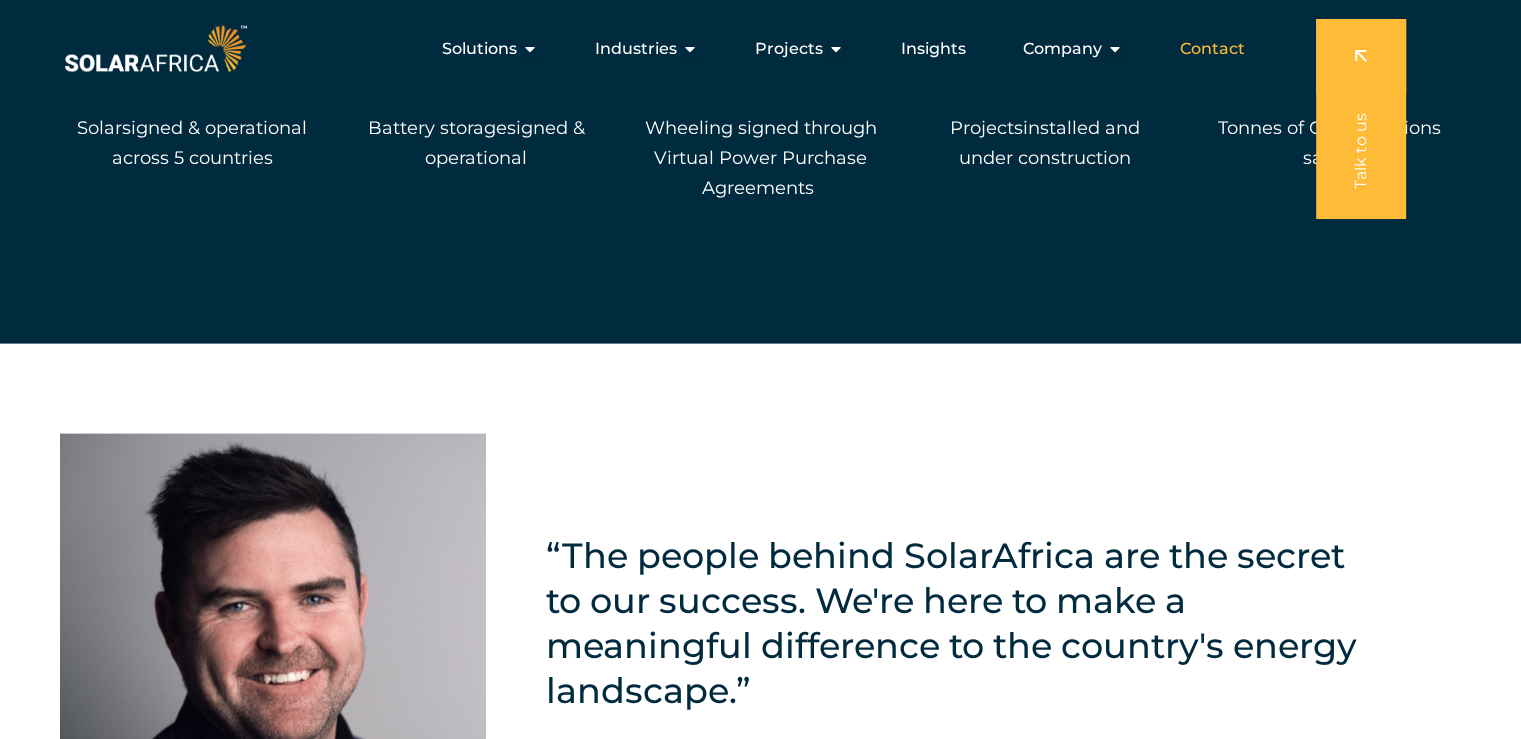 click on "Contact" at bounding box center [1212, 49] 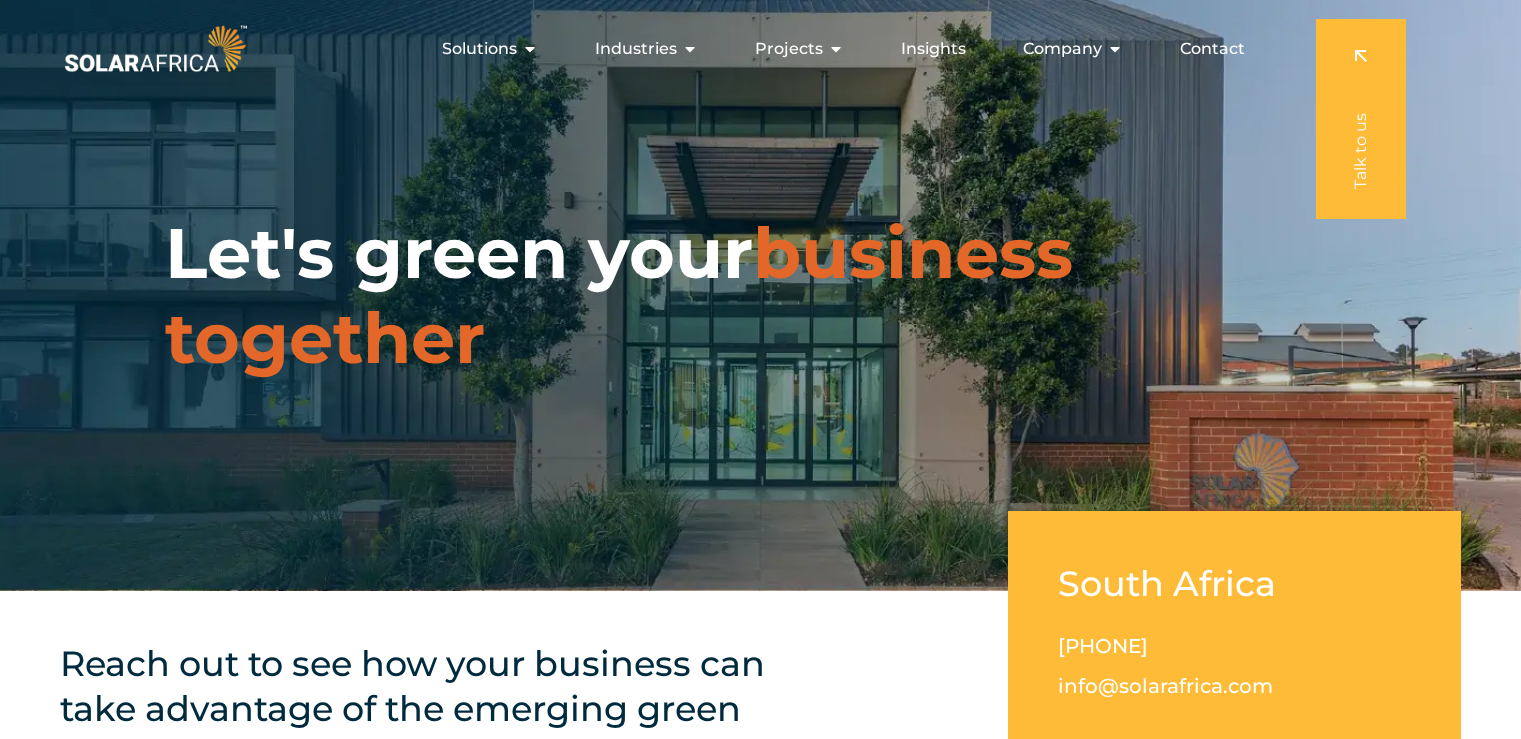 scroll, scrollTop: 0, scrollLeft: 0, axis: both 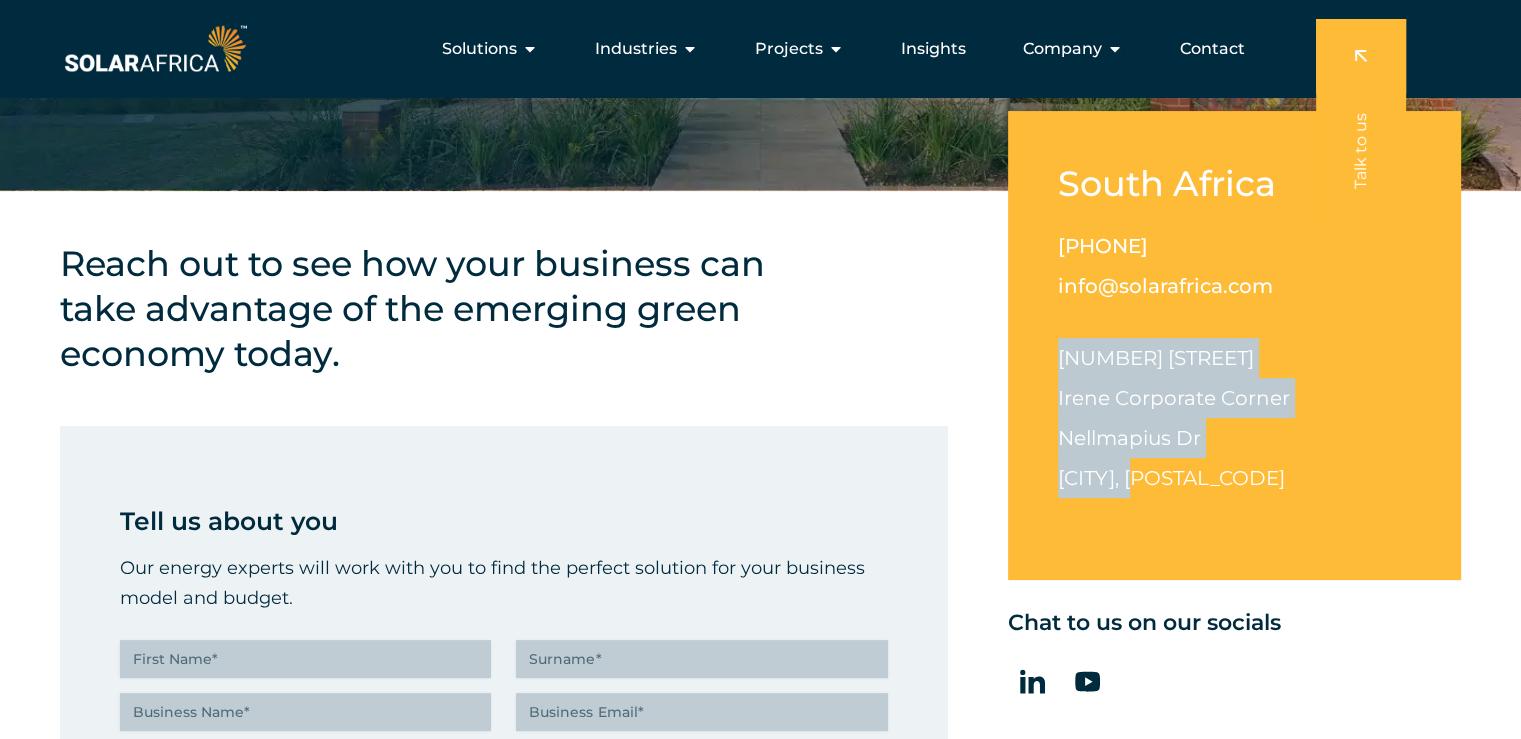 drag, startPoint x: 1057, startPoint y: 357, endPoint x: 1152, endPoint y: 468, distance: 146.1027 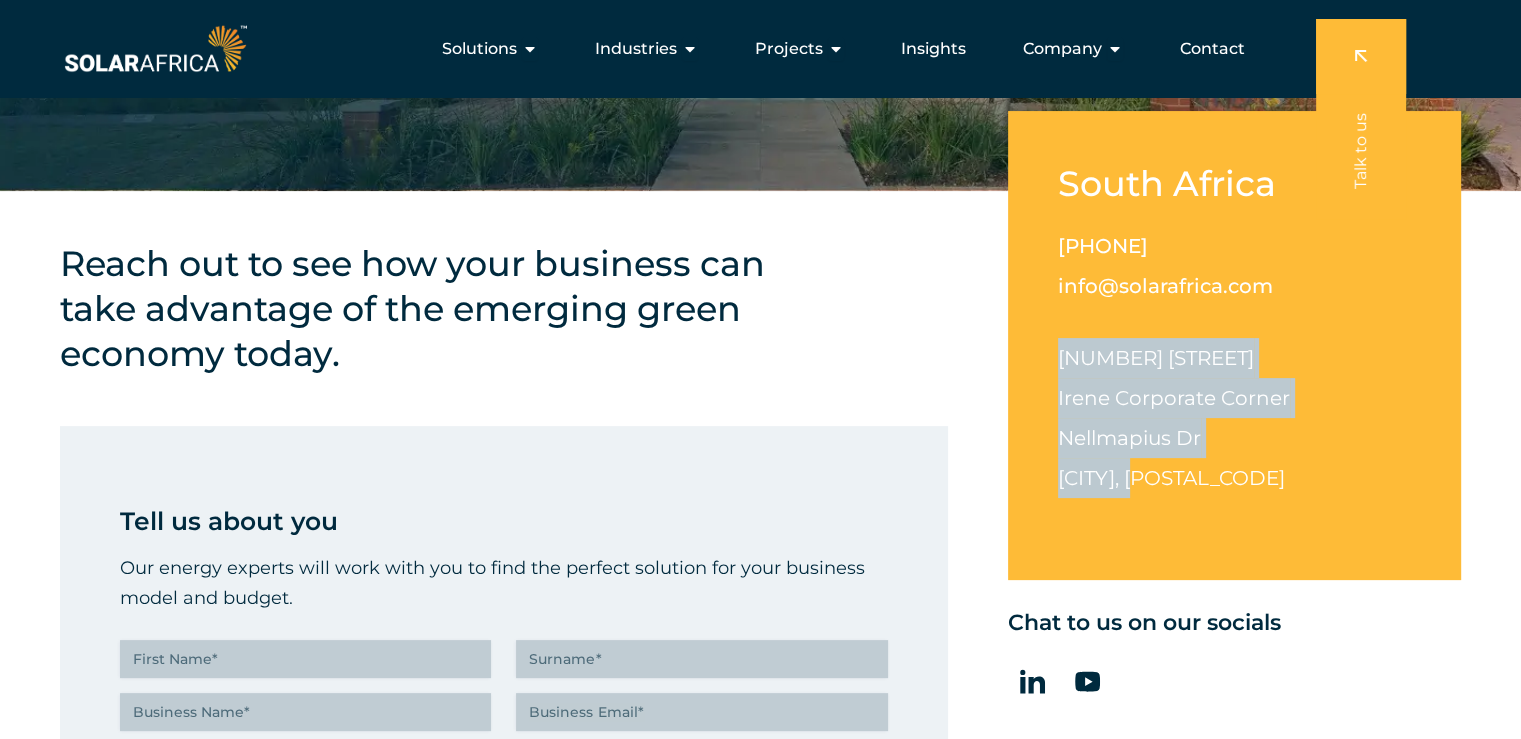 click on "[NUMBER] [STREET] [NAME] [NAME] [NAME] [NAME] [NAME], [POSTAL_CODE]" at bounding box center (1234, 418) 